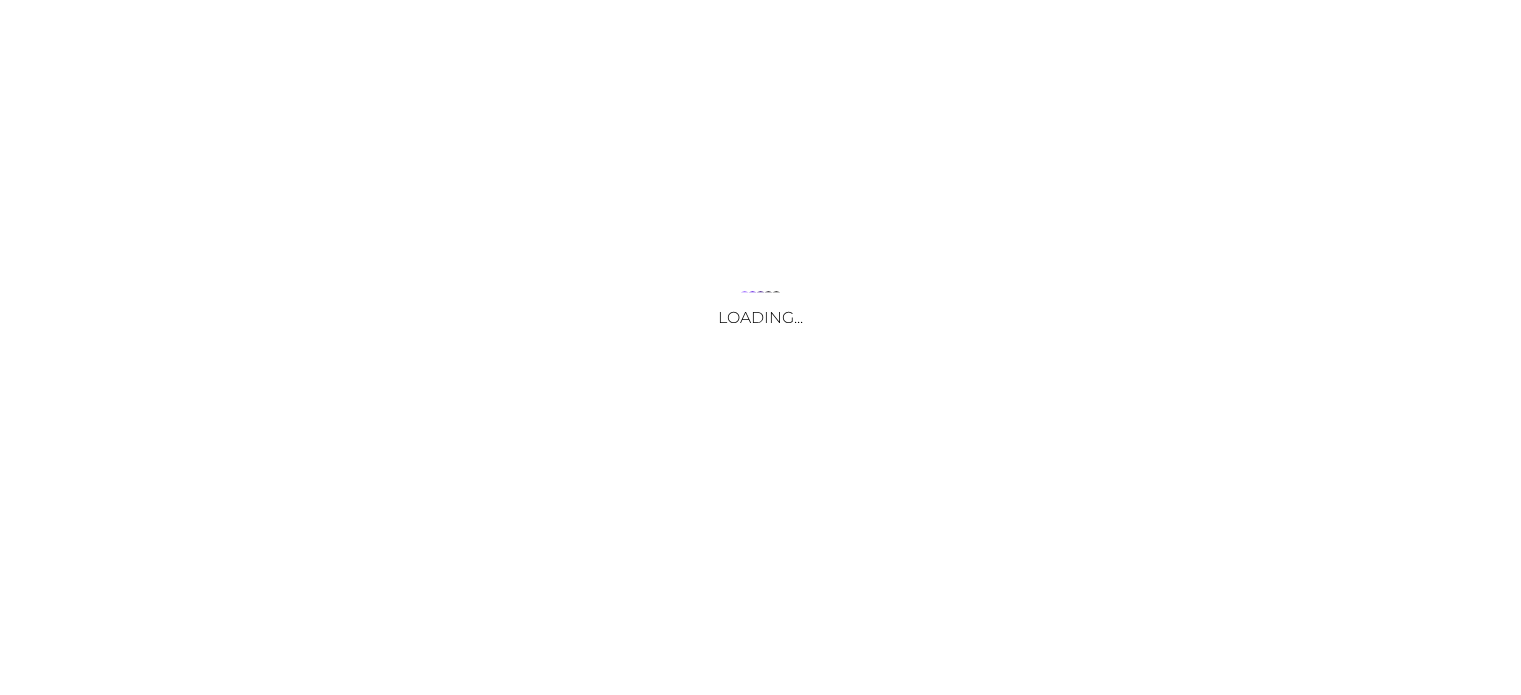 scroll, scrollTop: 0, scrollLeft: 0, axis: both 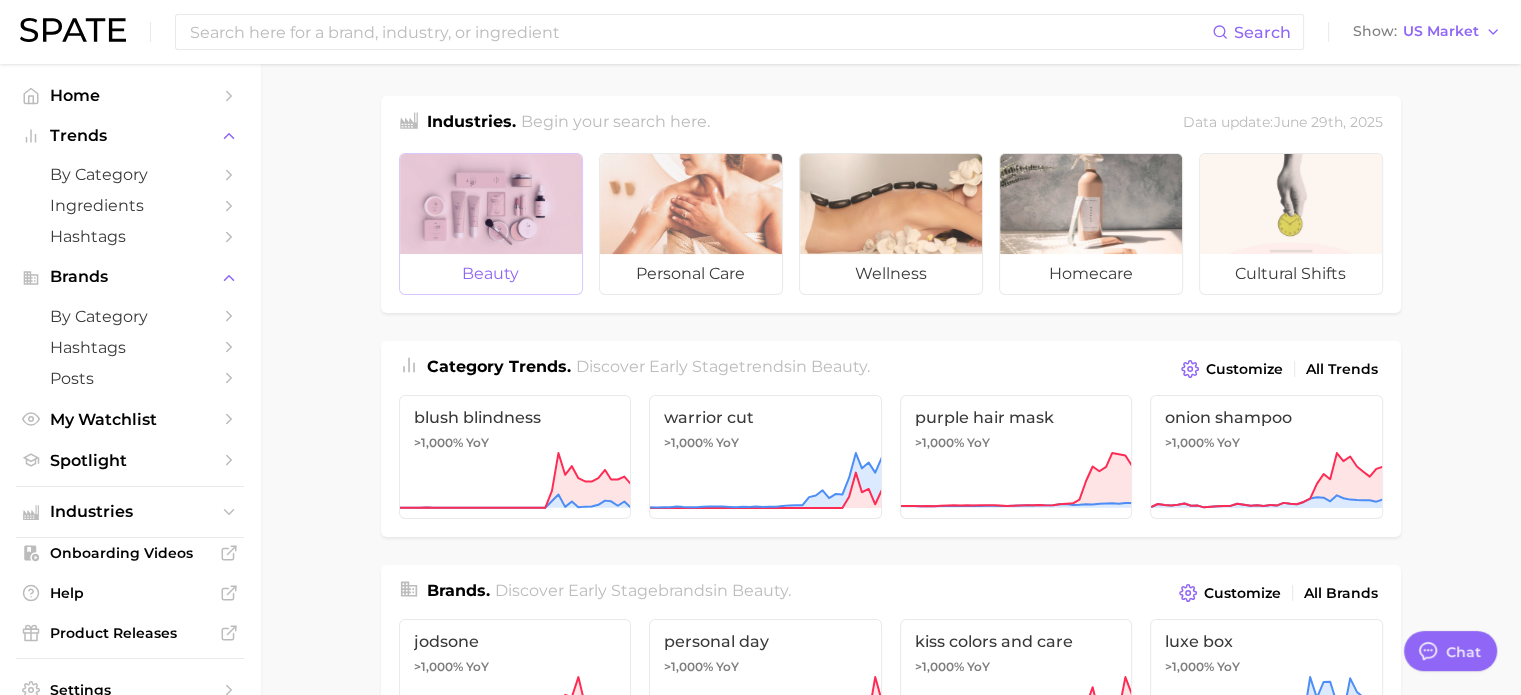 click at bounding box center (491, 204) 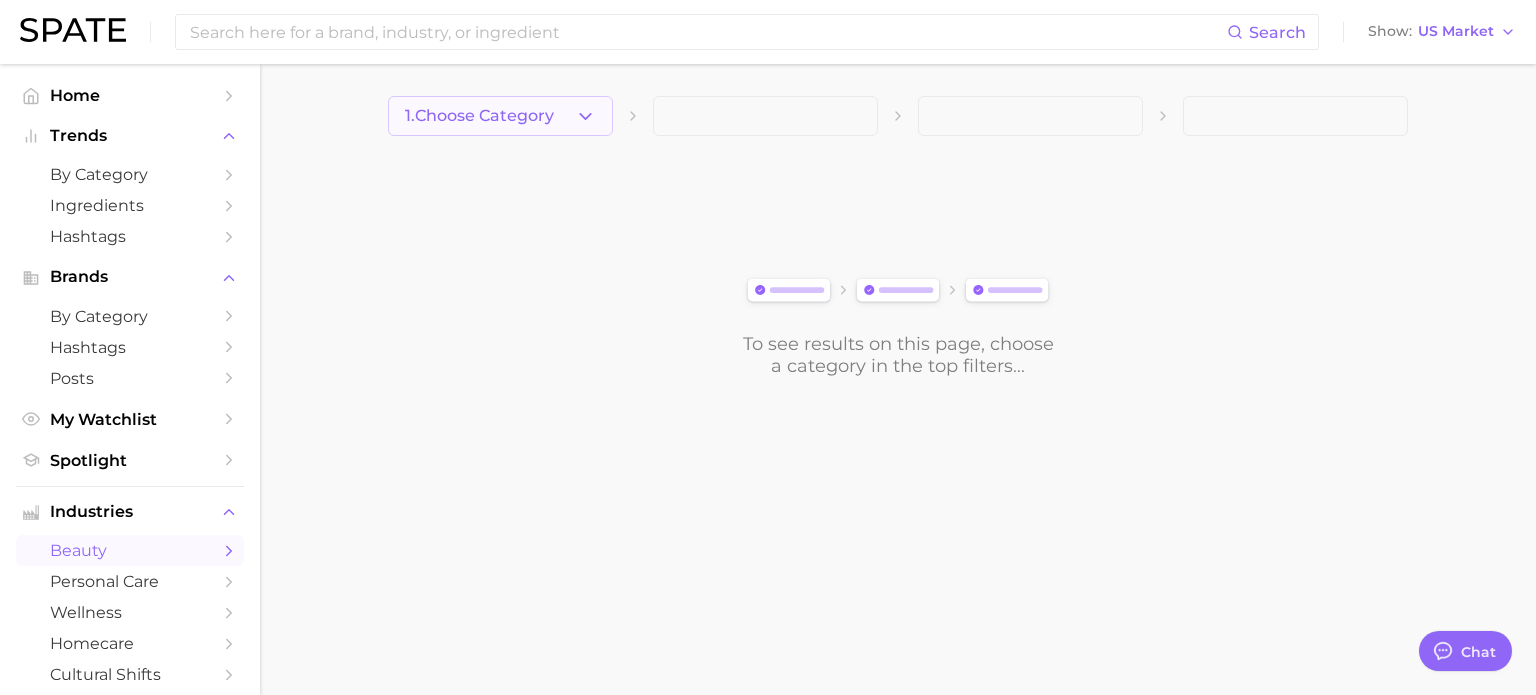 click on "1.  Choose Category" at bounding box center [500, 116] 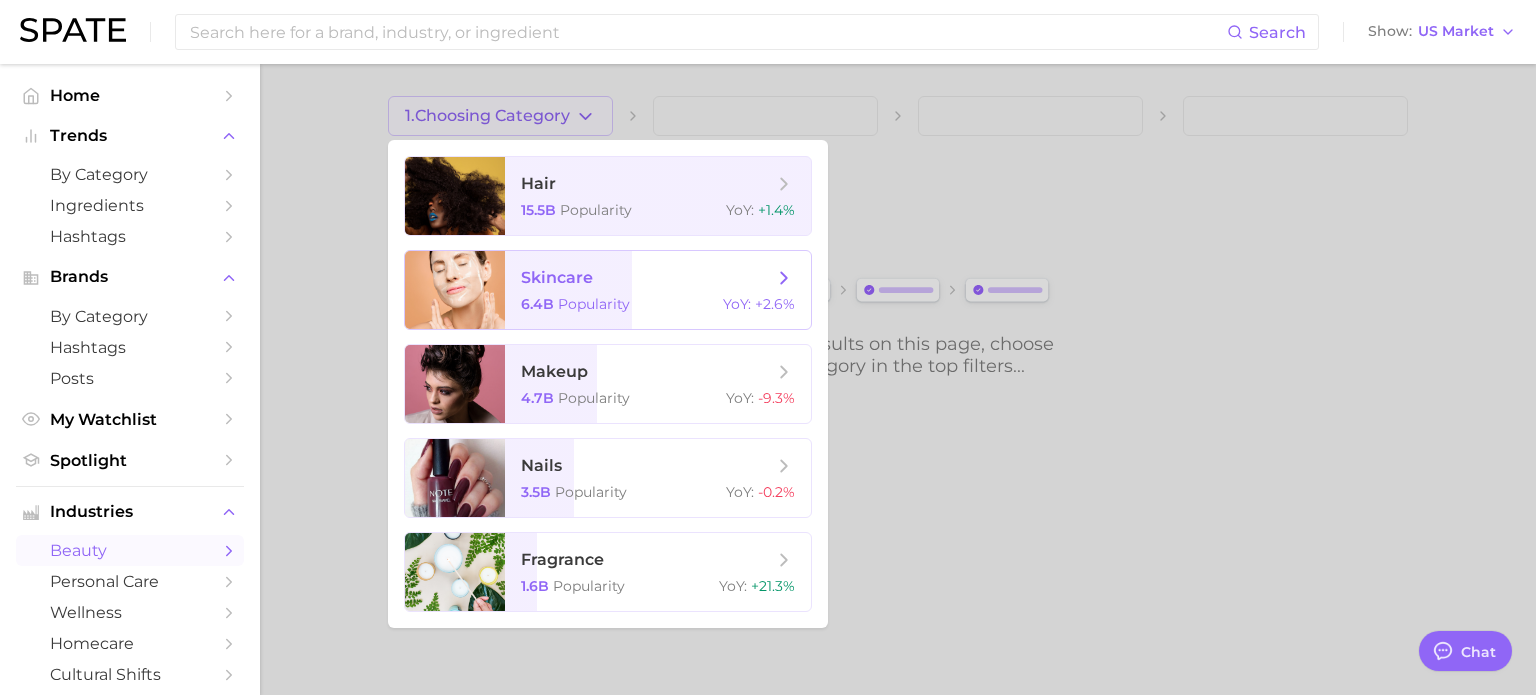 click on "Popularity" at bounding box center (594, 304) 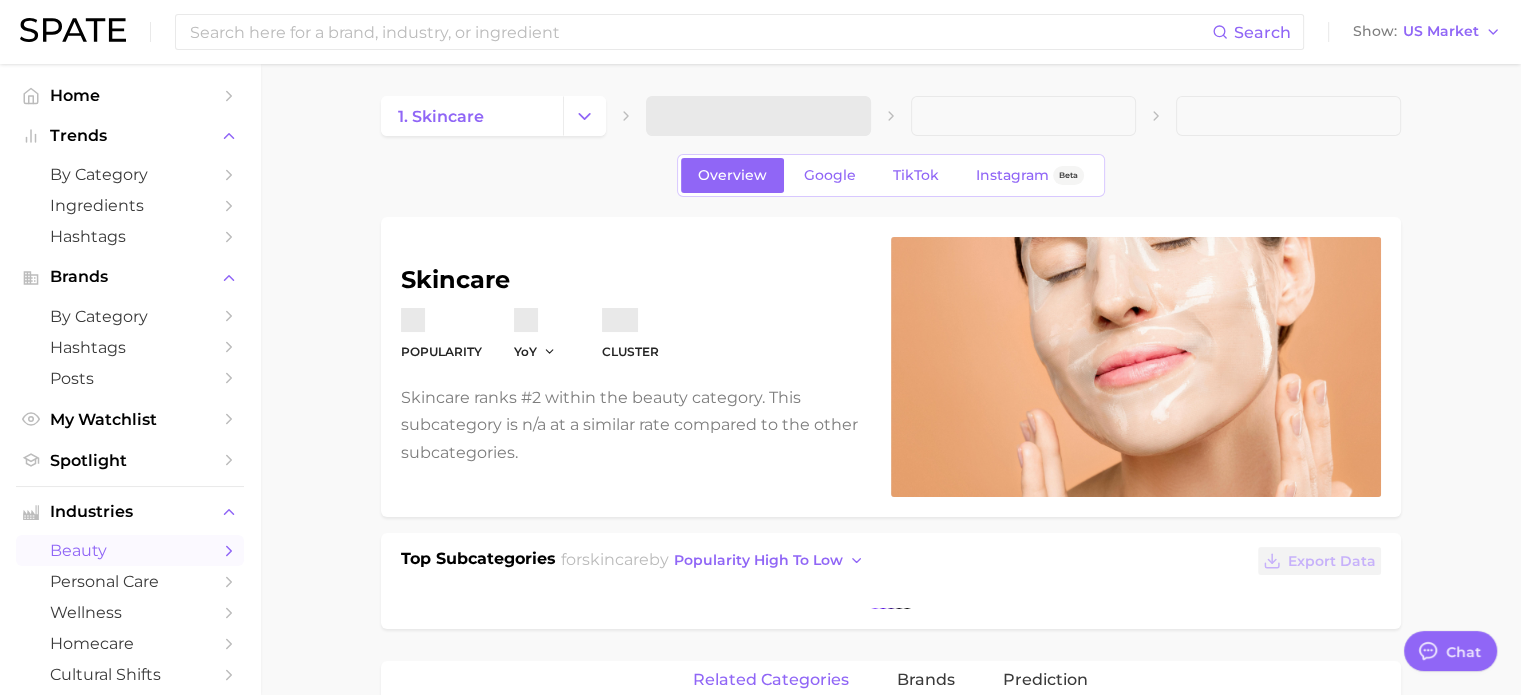 type on "x" 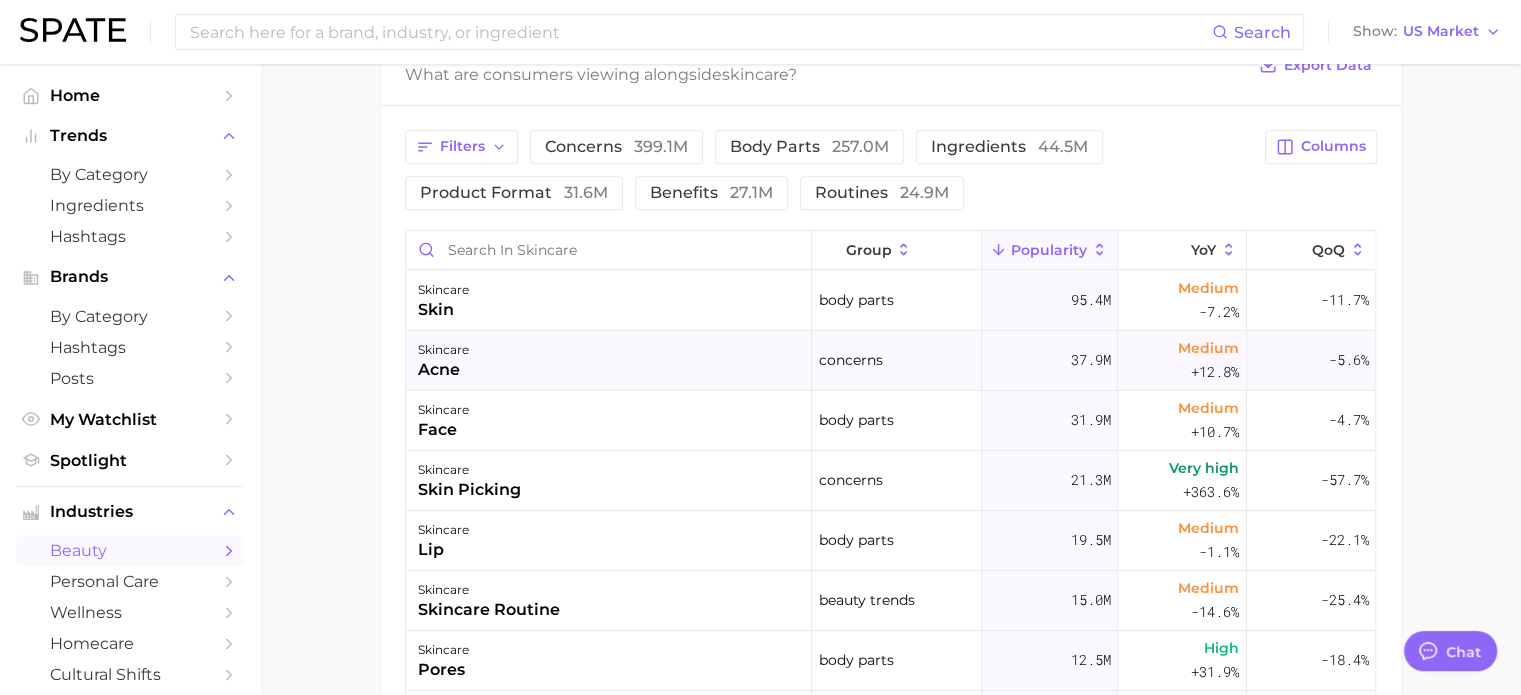 scroll, scrollTop: 800, scrollLeft: 0, axis: vertical 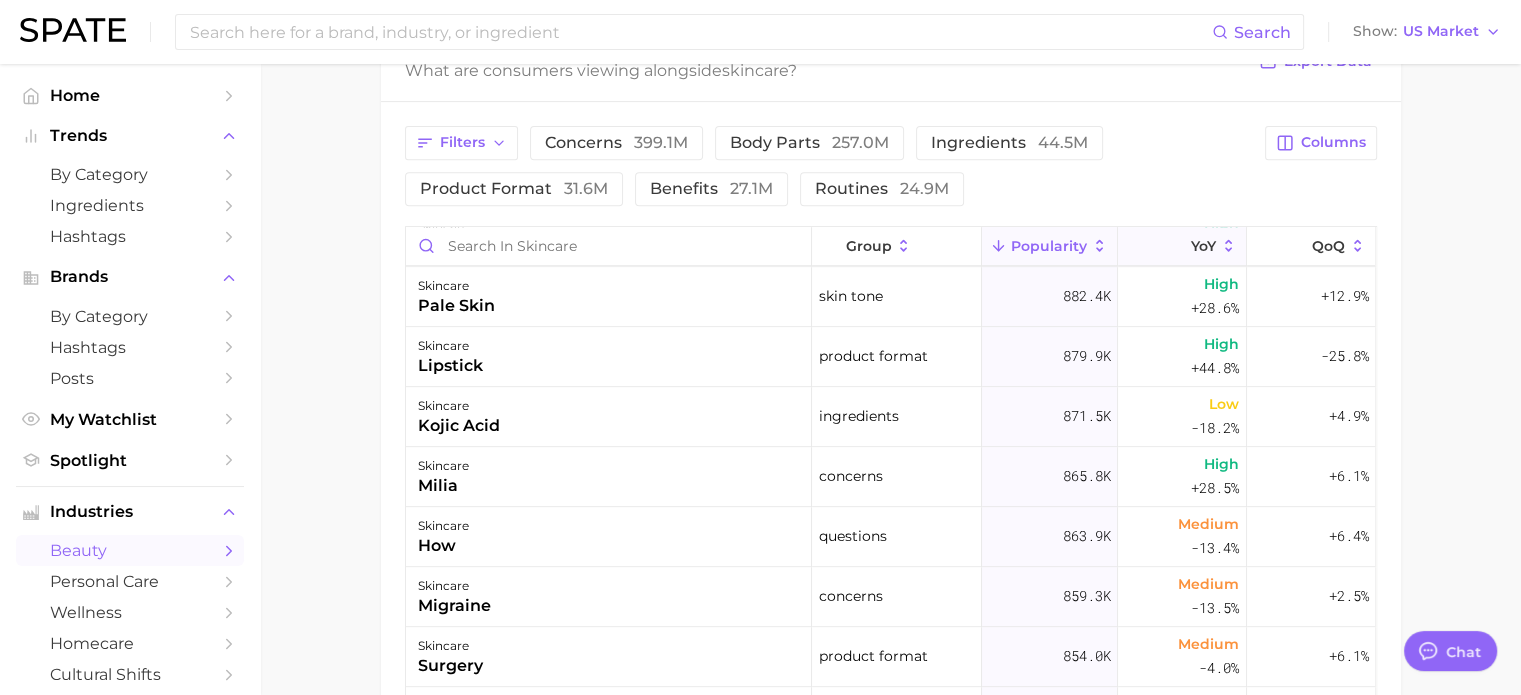click on "YoY" at bounding box center (1203, 246) 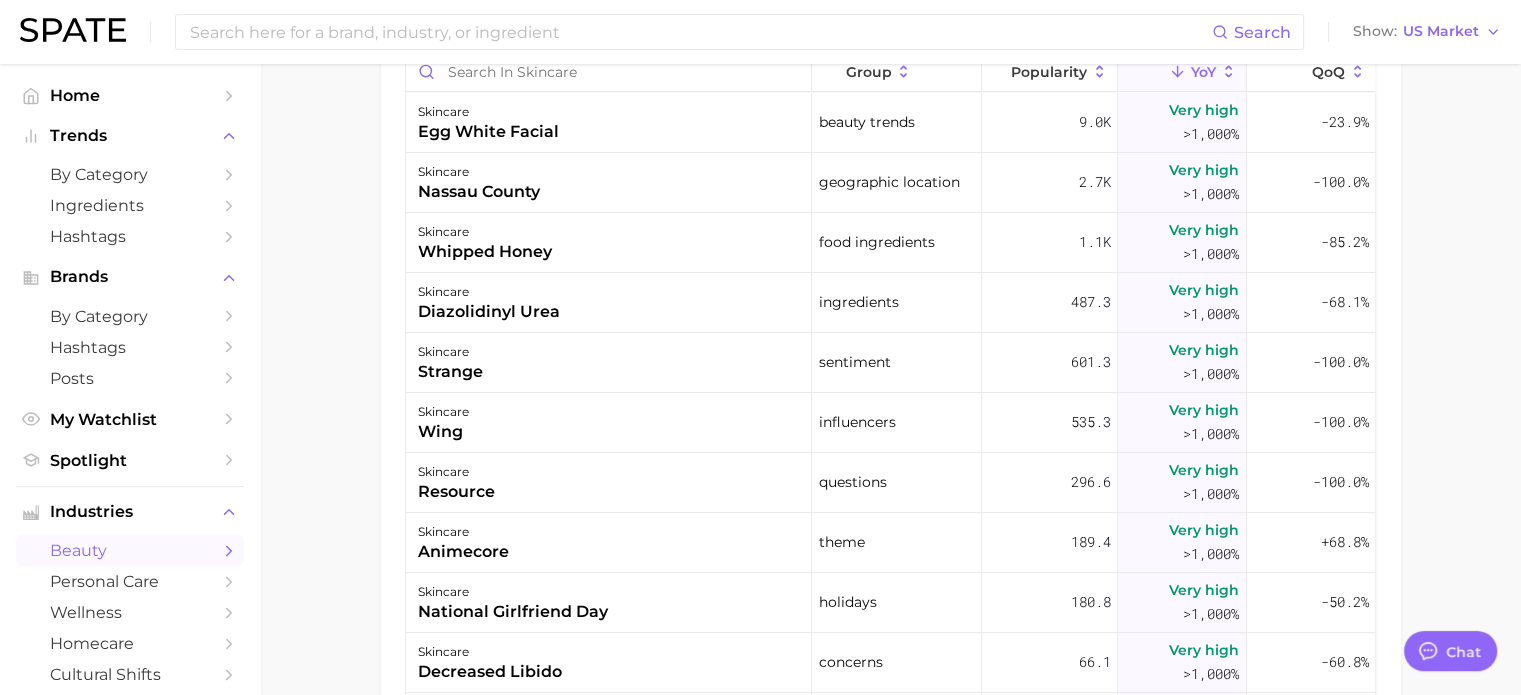 scroll, scrollTop: 1000, scrollLeft: 0, axis: vertical 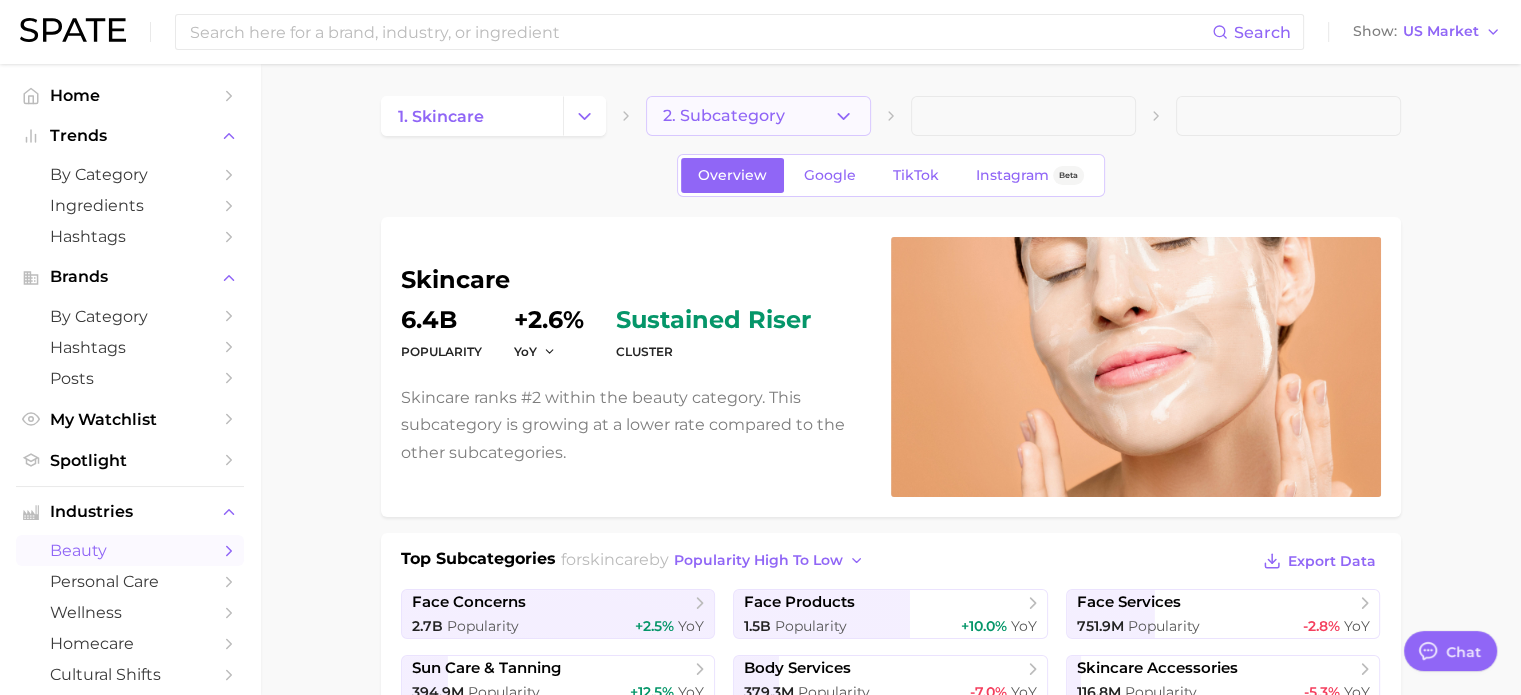 click 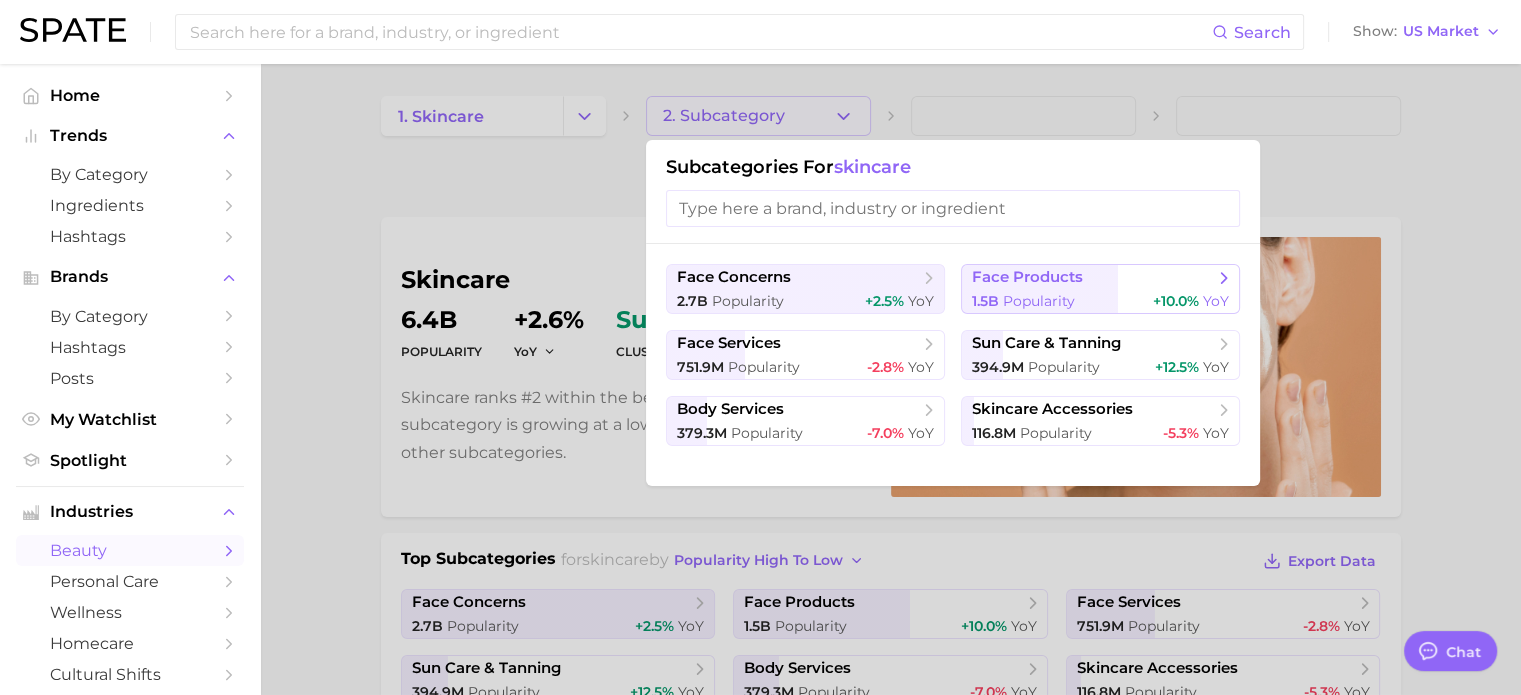 click on "face products 1.5b   Popularity +10.0%   YoY" at bounding box center (1100, 289) 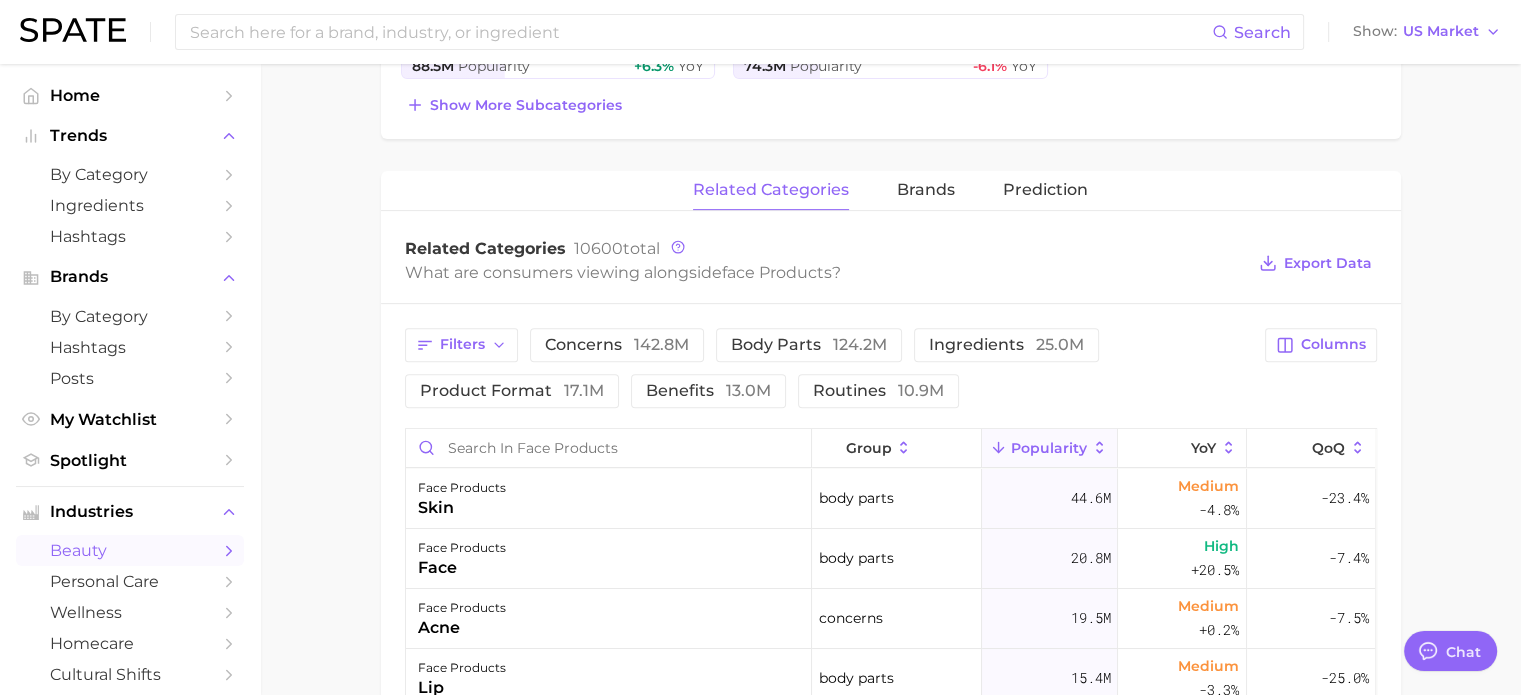 scroll, scrollTop: 900, scrollLeft: 0, axis: vertical 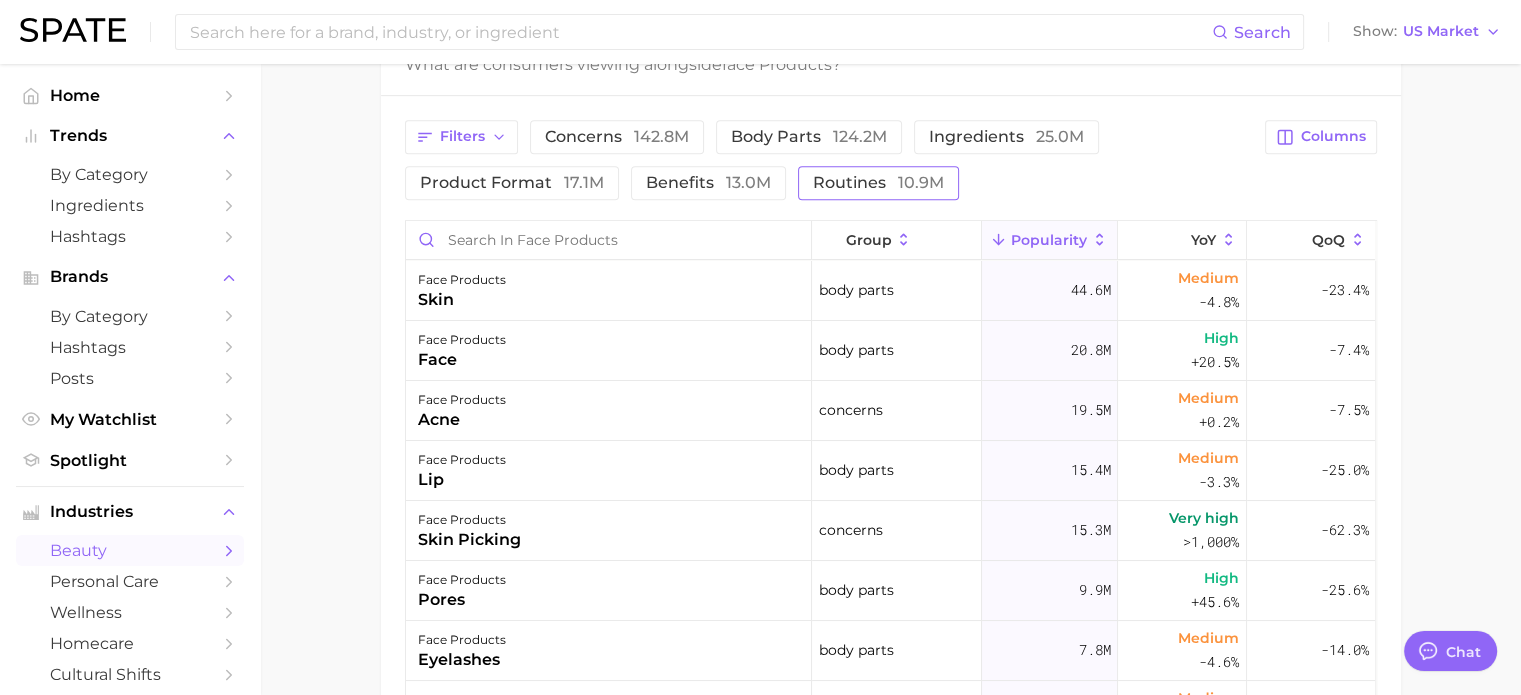 click on "routines   10.9m" at bounding box center (878, 183) 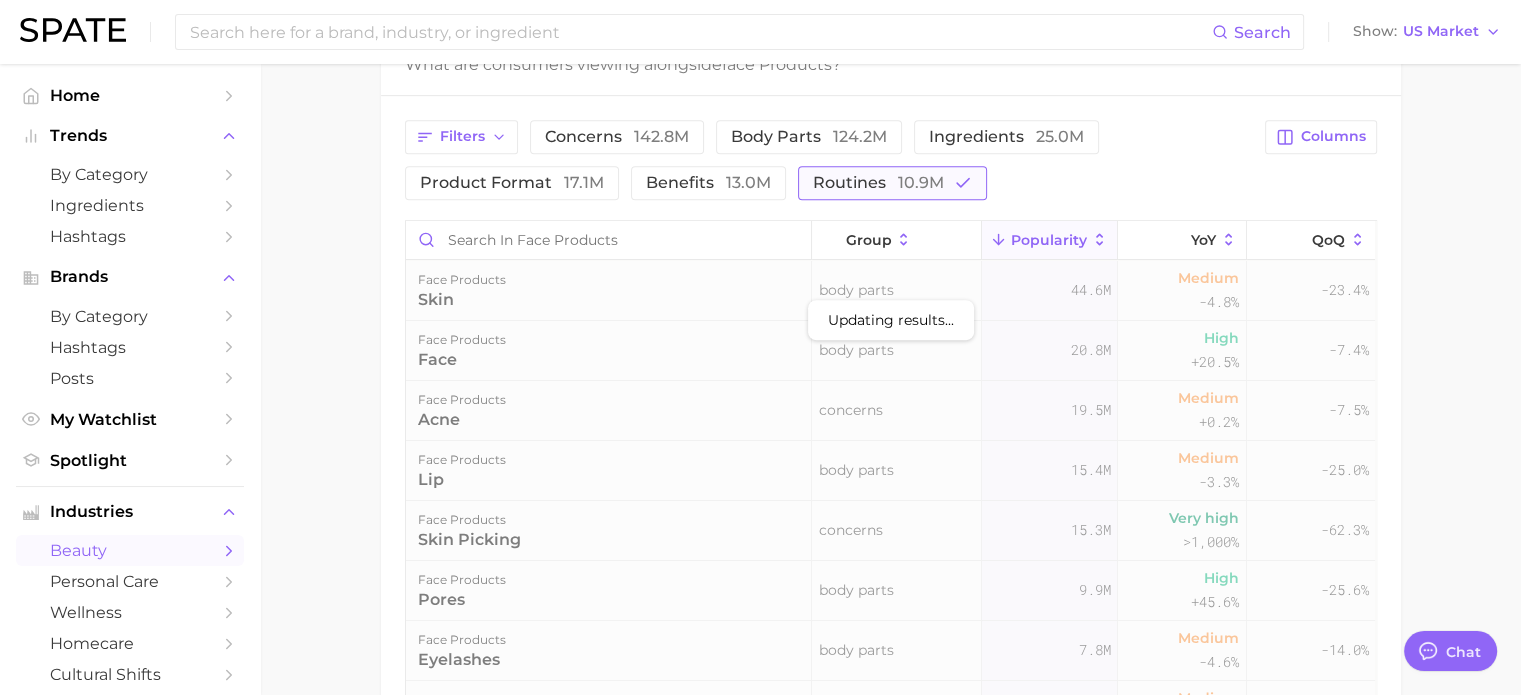 click on "routines   10.9m" at bounding box center (878, 183) 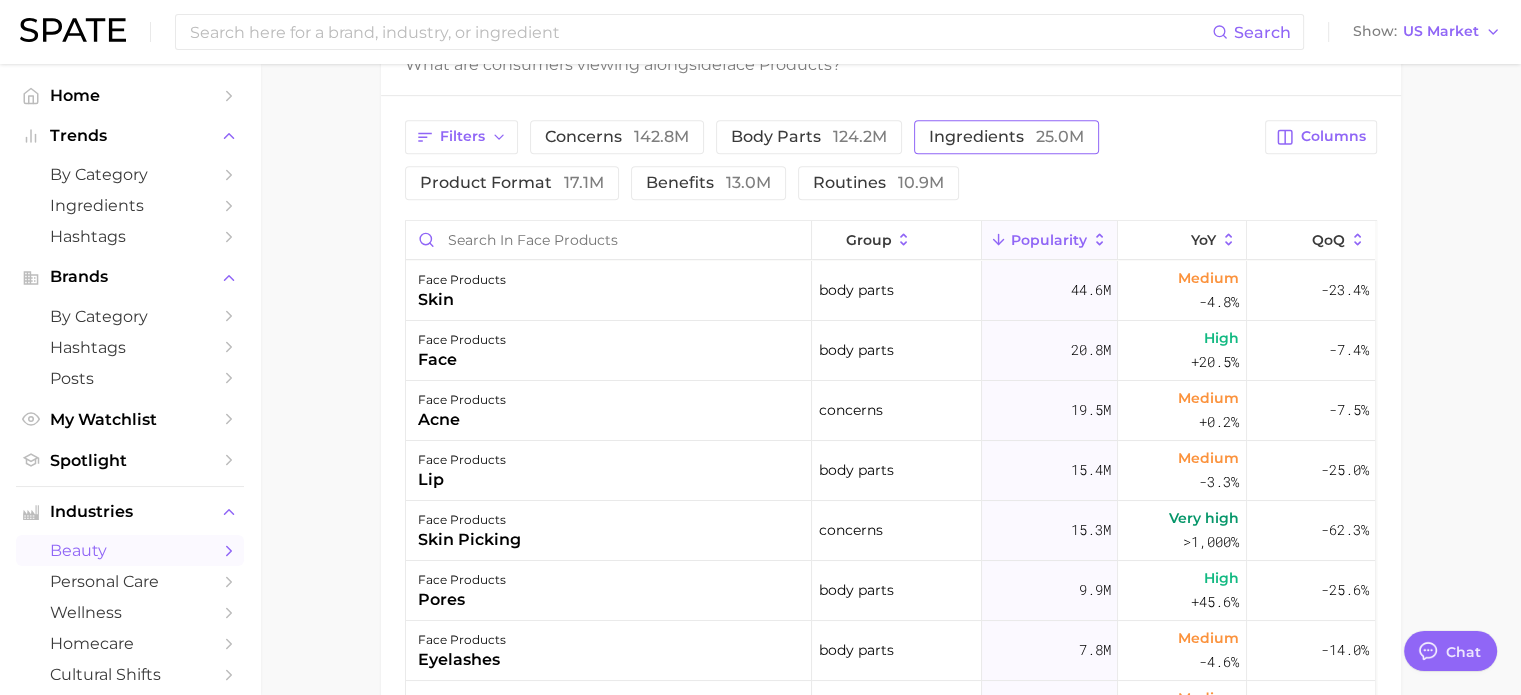 click on "ingredients   25.0m" at bounding box center [1006, 137] 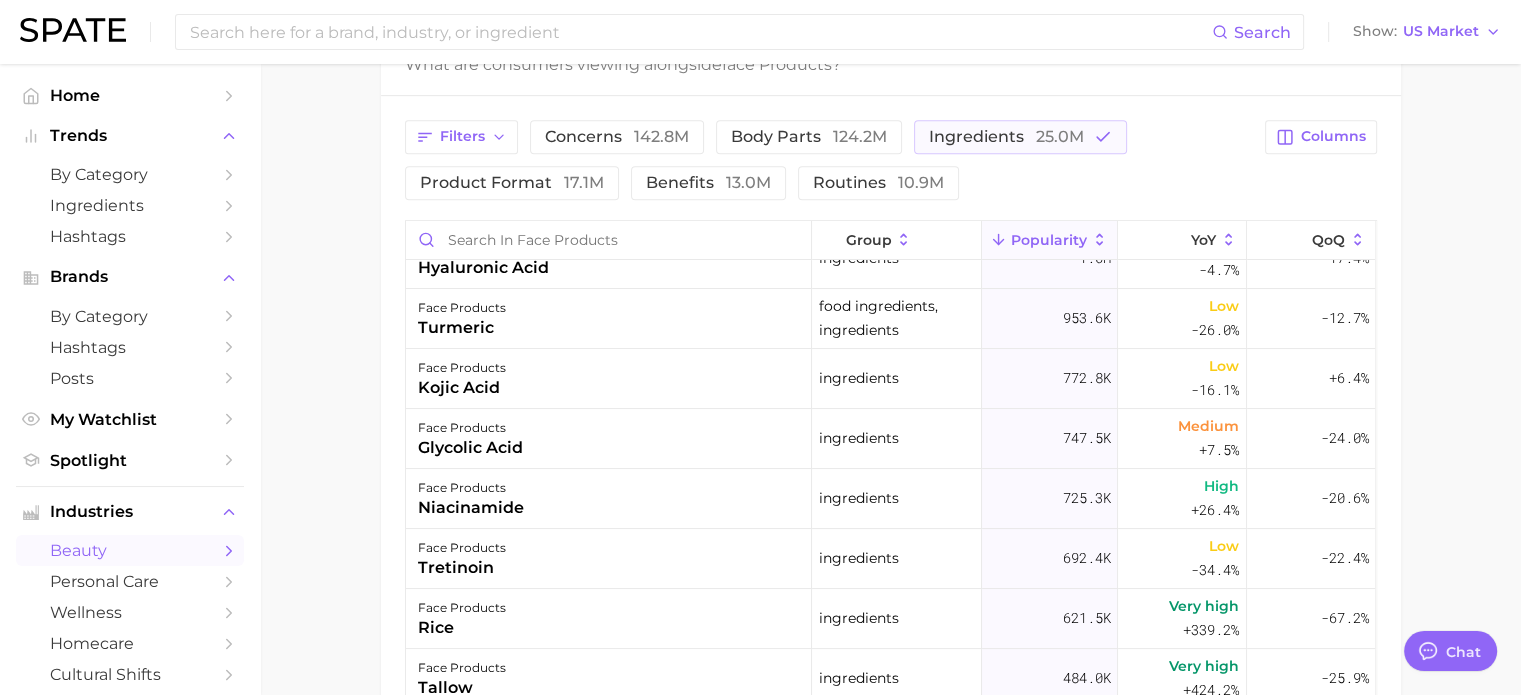 scroll, scrollTop: 0, scrollLeft: 0, axis: both 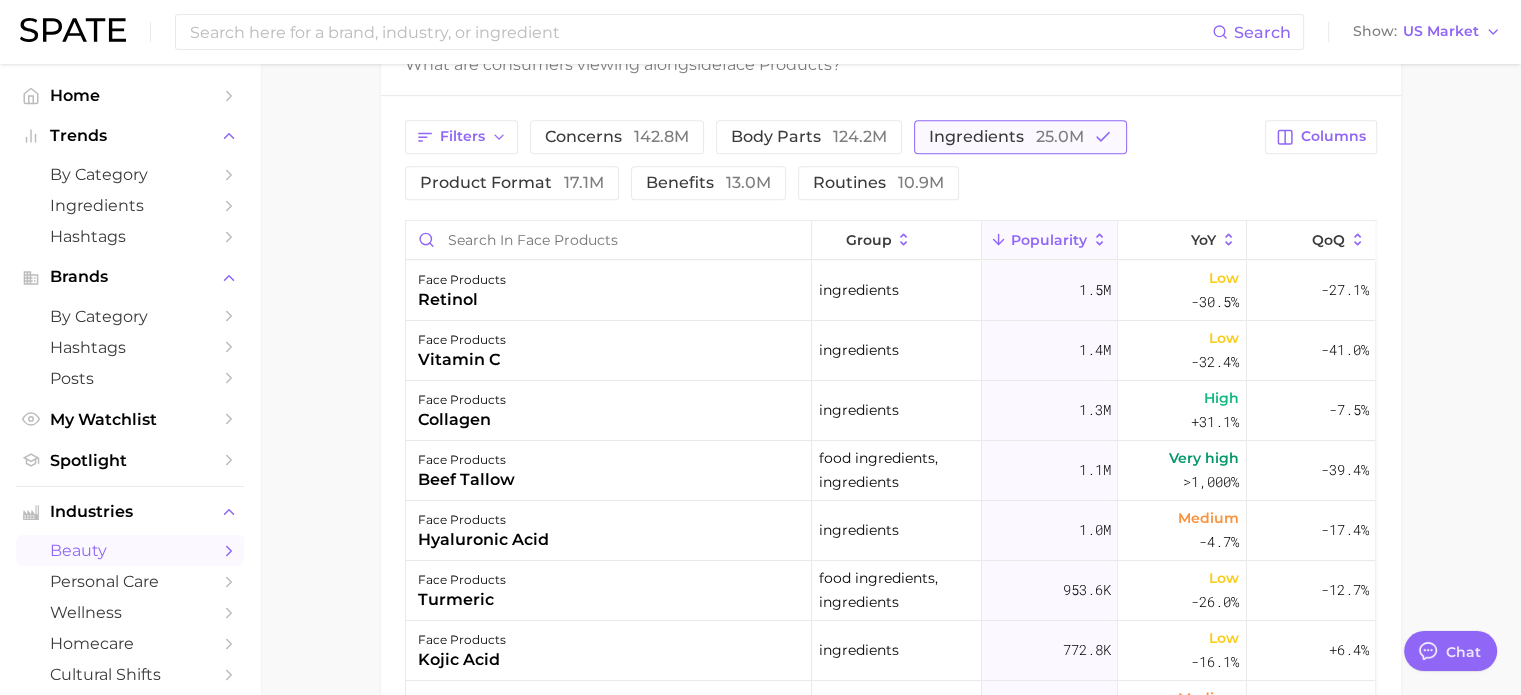 click 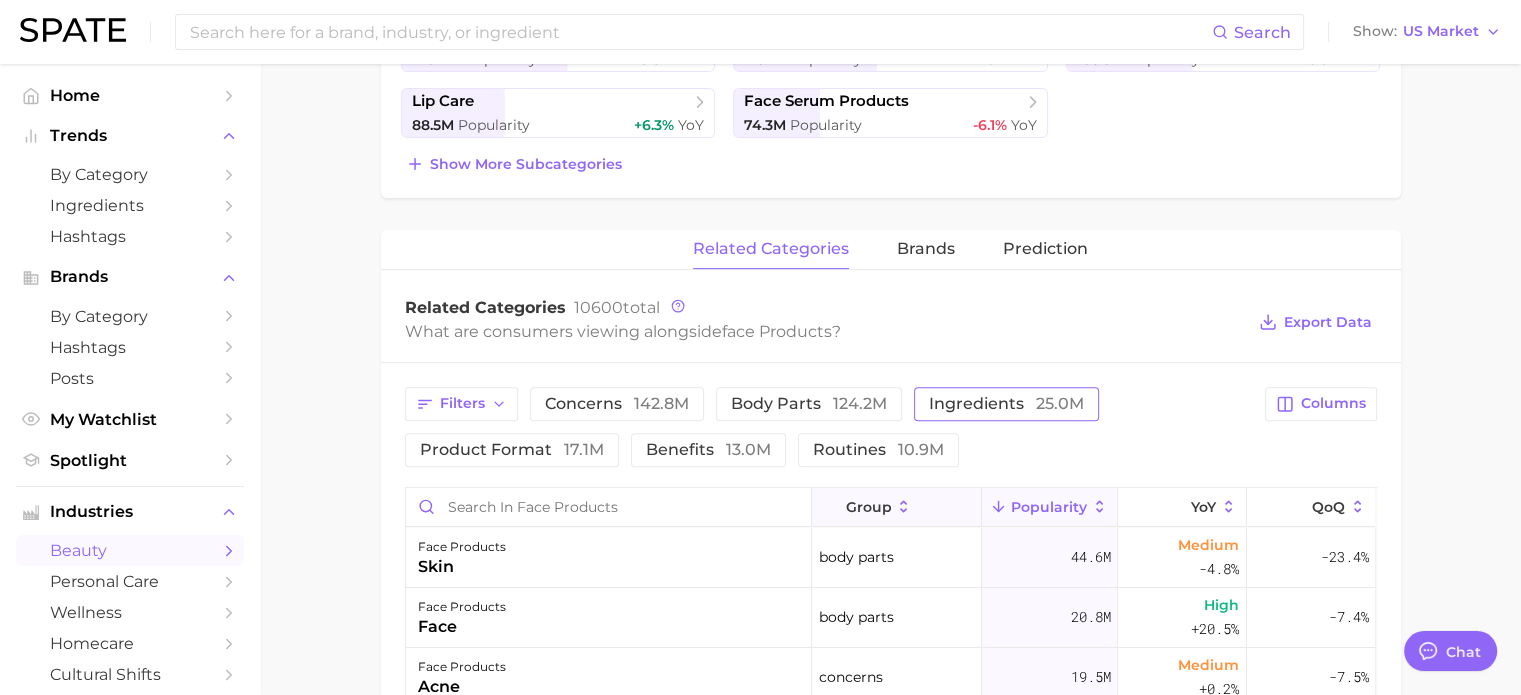 scroll, scrollTop: 600, scrollLeft: 0, axis: vertical 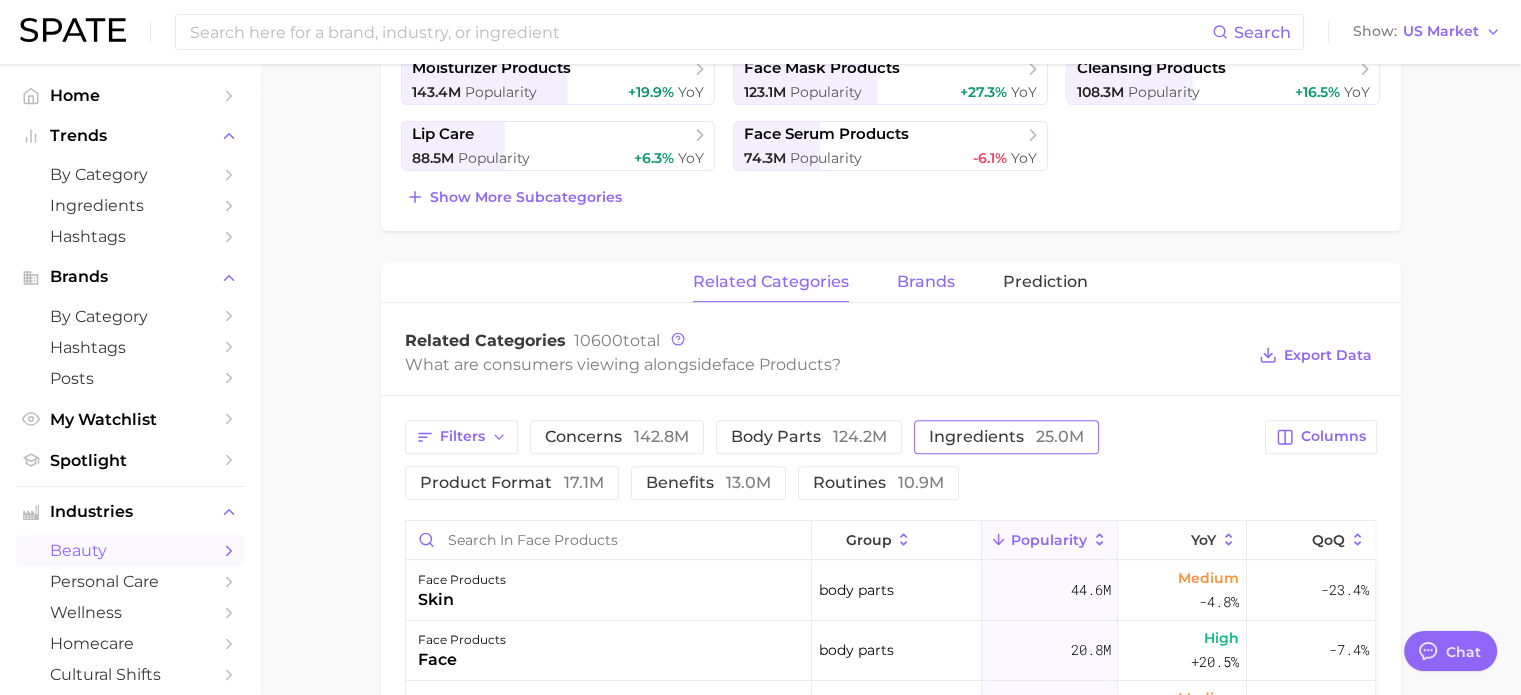 click on "brands" at bounding box center [926, 282] 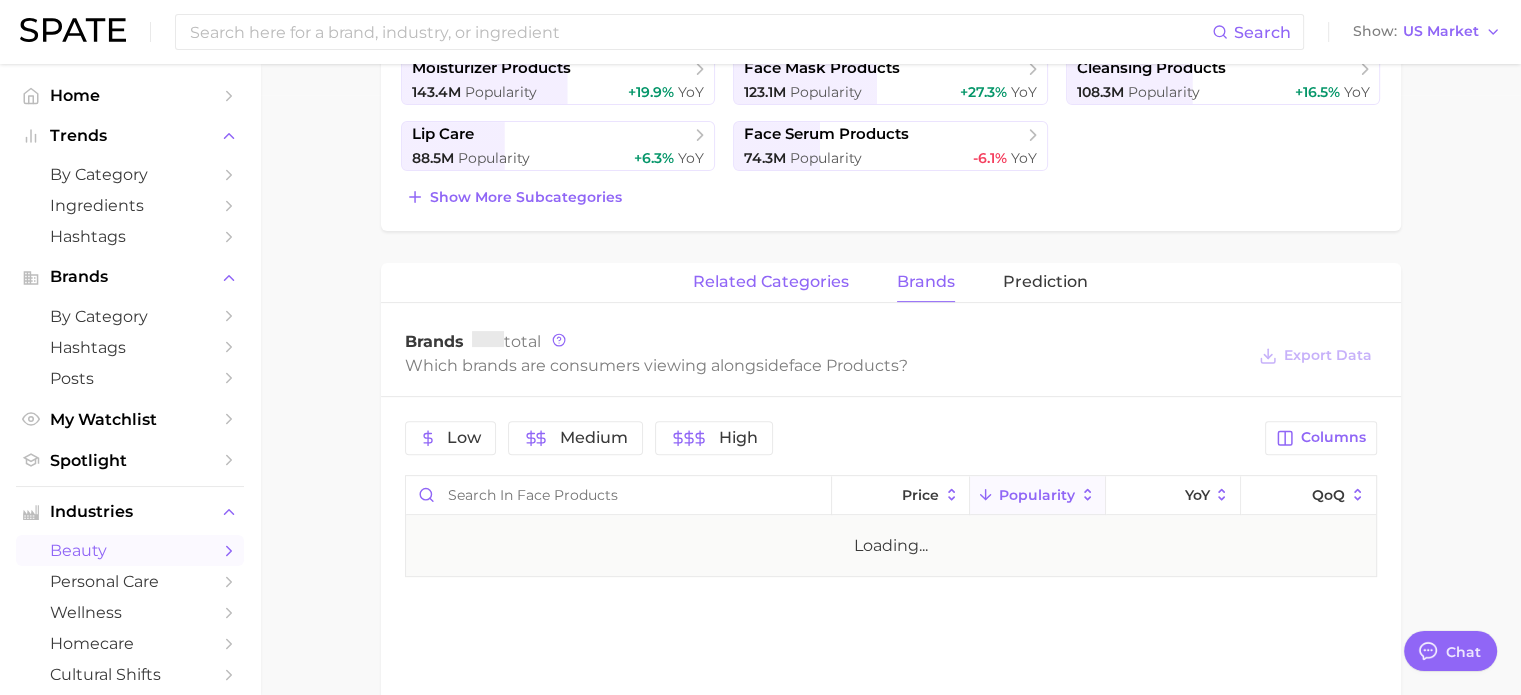 click on "related categories" at bounding box center [771, 282] 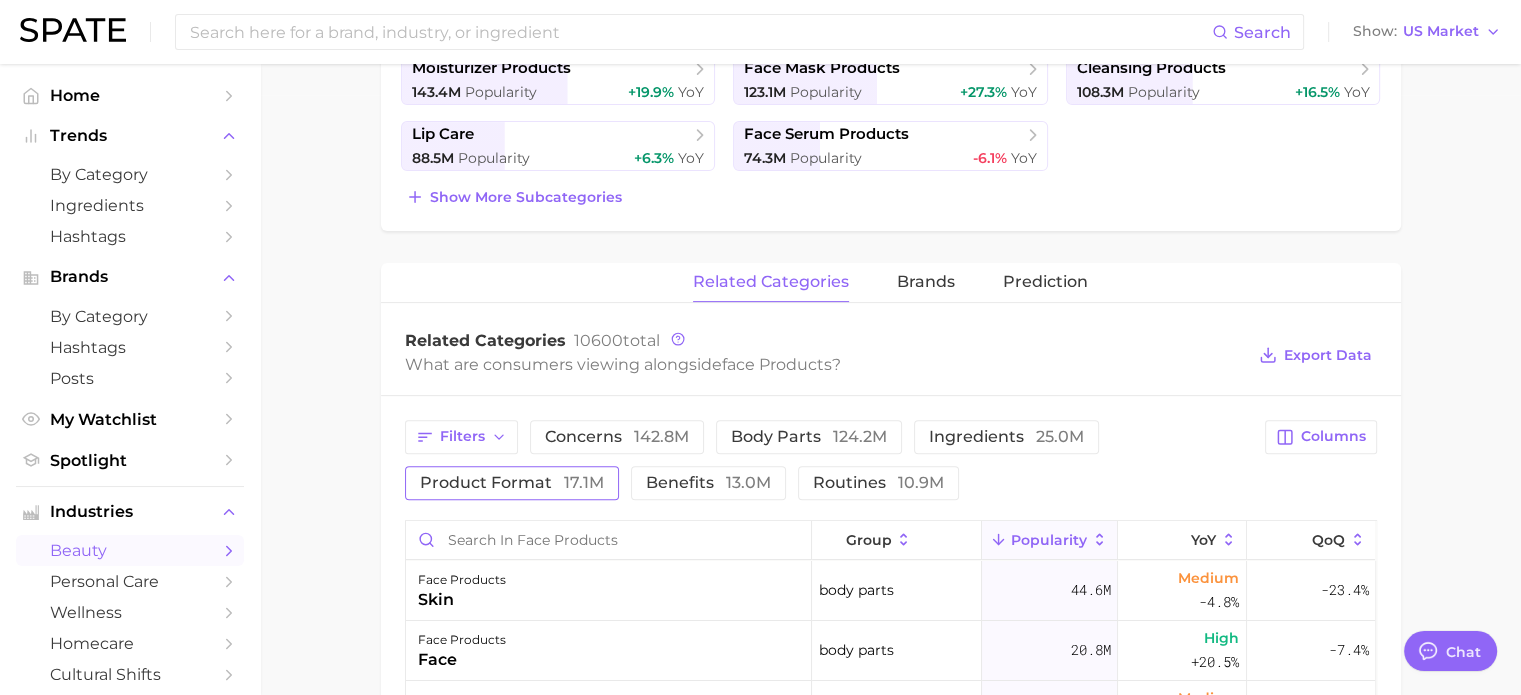 click on "product format   17.1m" at bounding box center (512, 483) 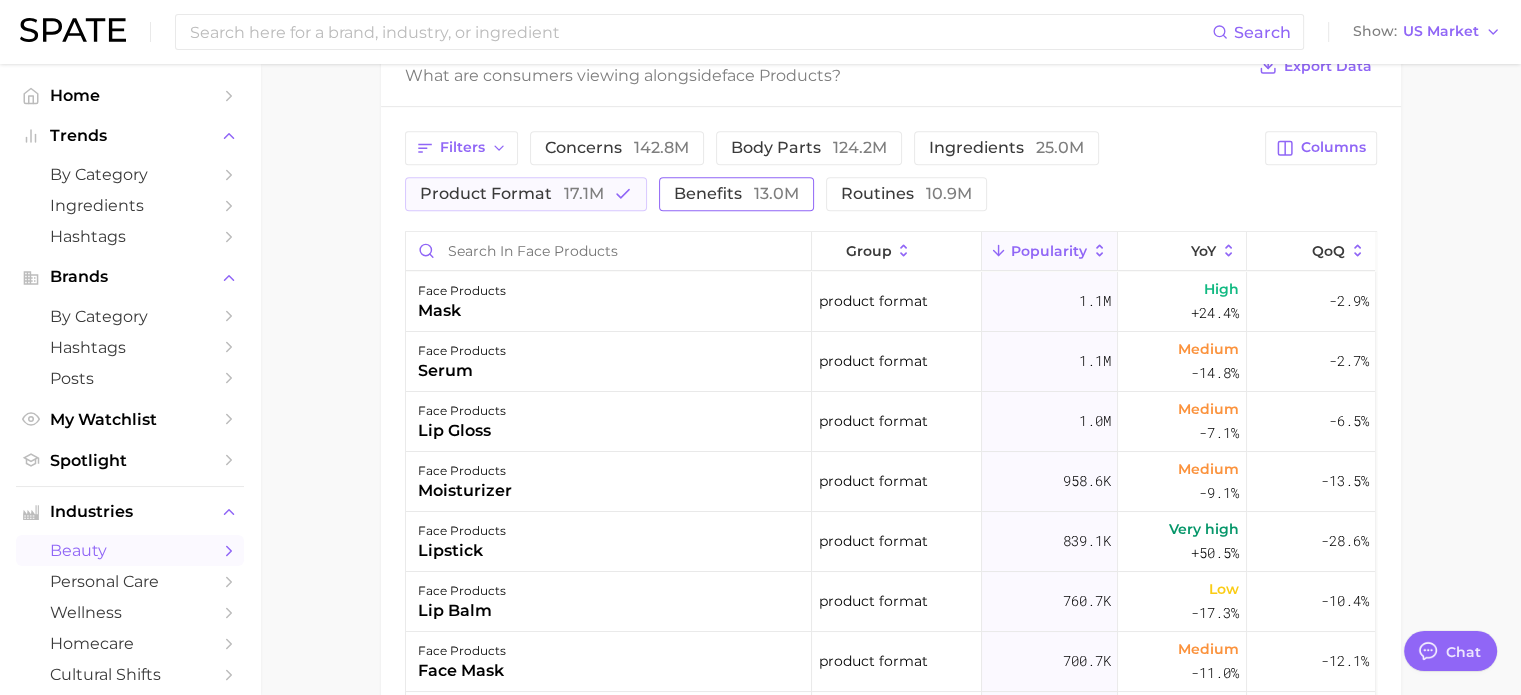 scroll, scrollTop: 900, scrollLeft: 0, axis: vertical 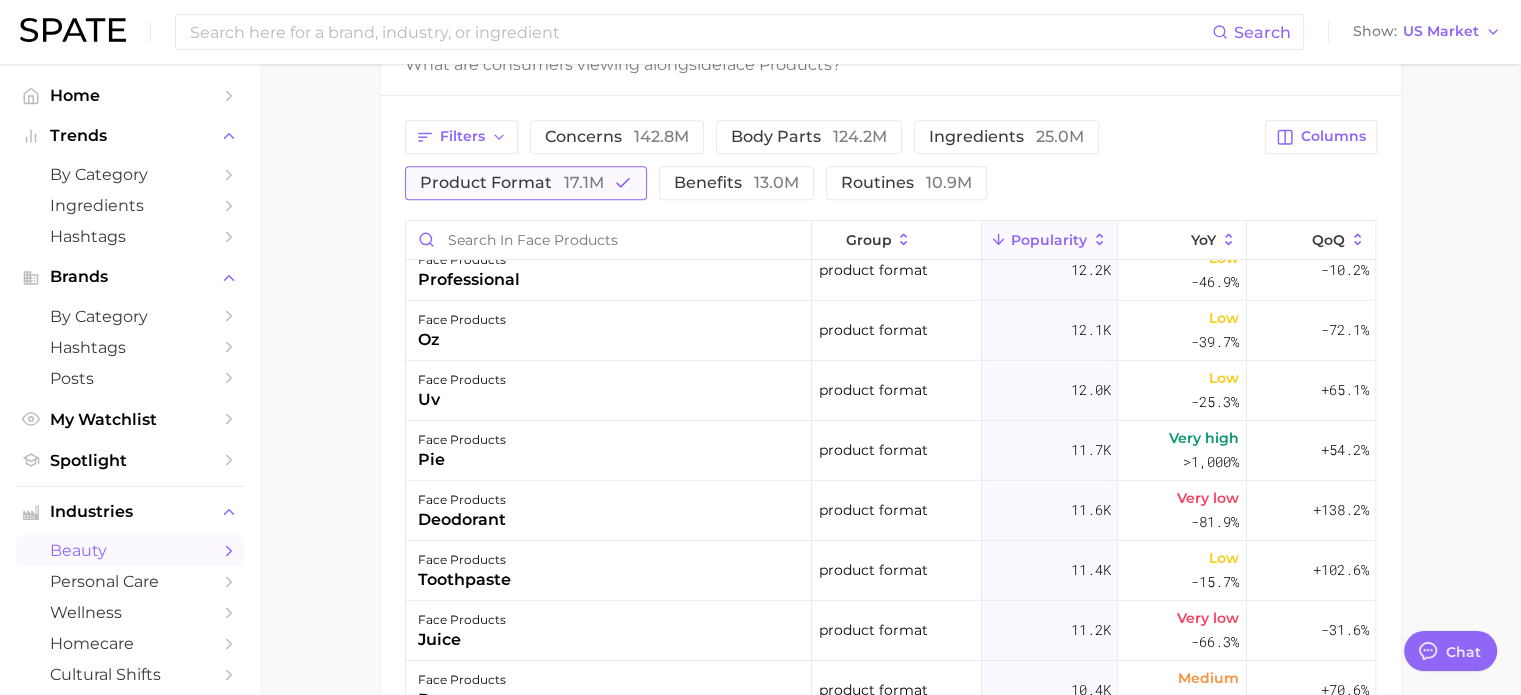 click on "product format   17.1m" at bounding box center (512, 183) 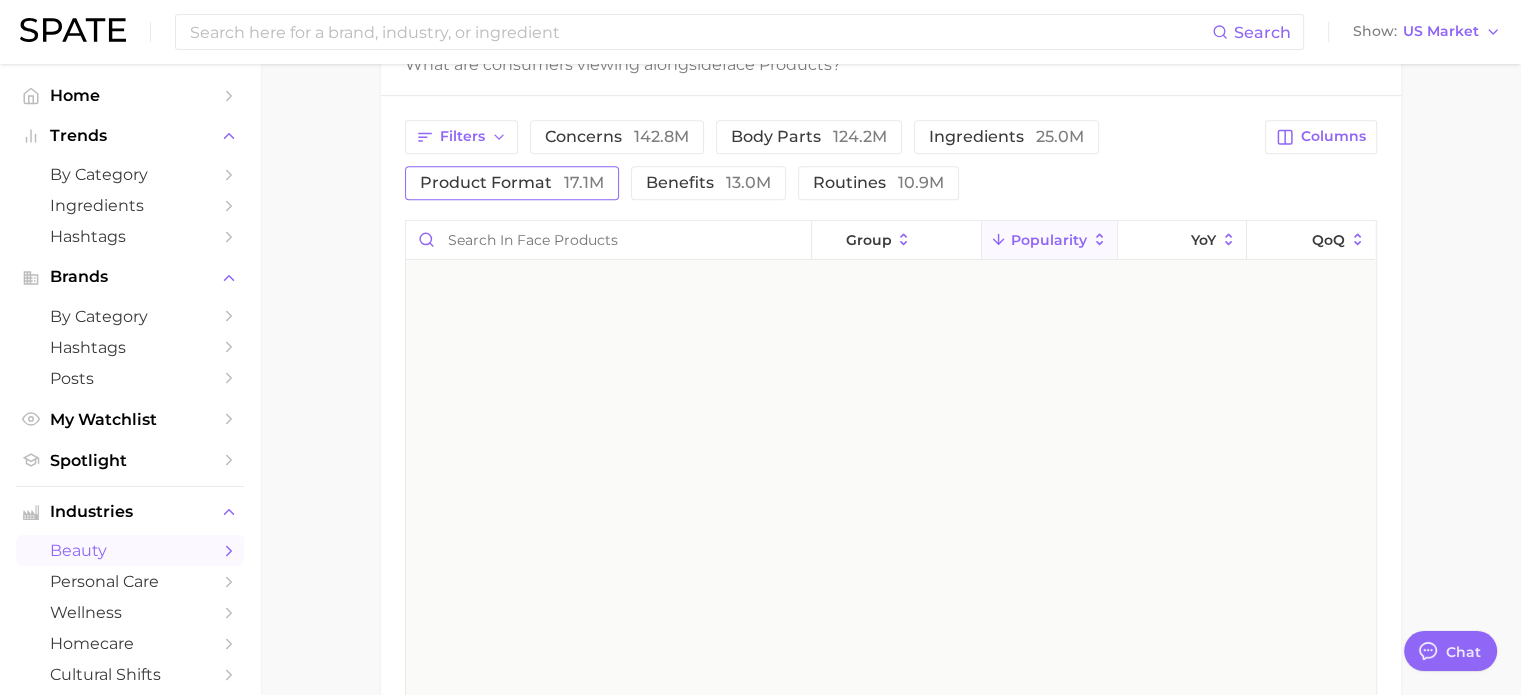 scroll, scrollTop: 0, scrollLeft: 0, axis: both 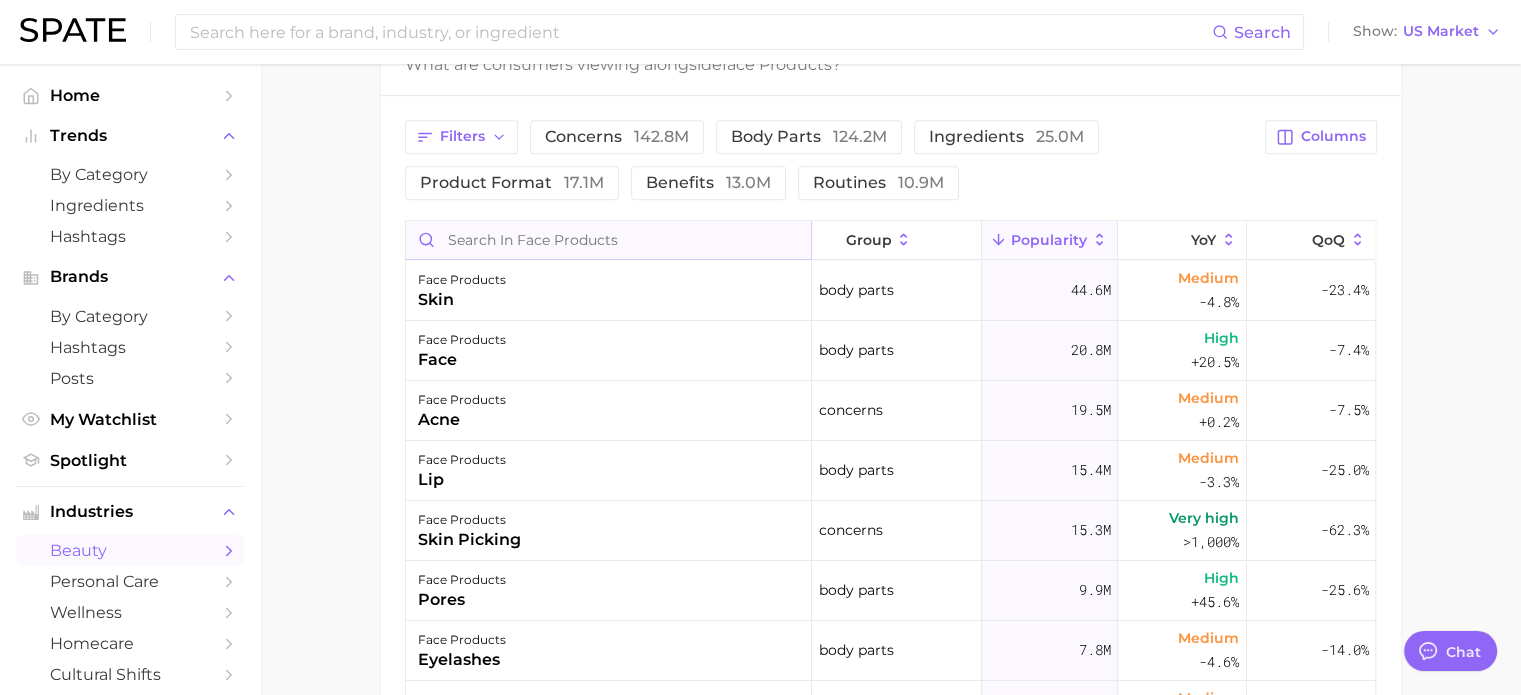 click at bounding box center (608, 240) 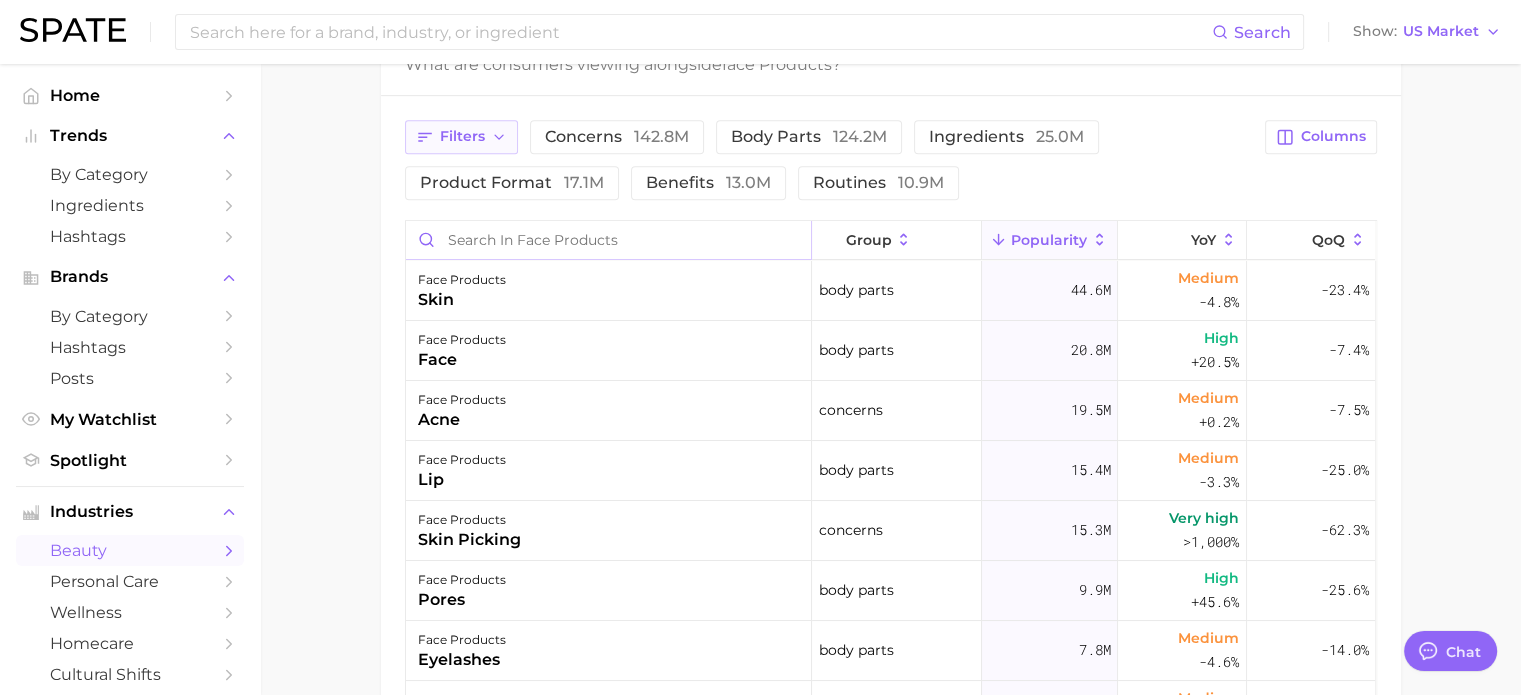 click on "Filters" at bounding box center [461, 137] 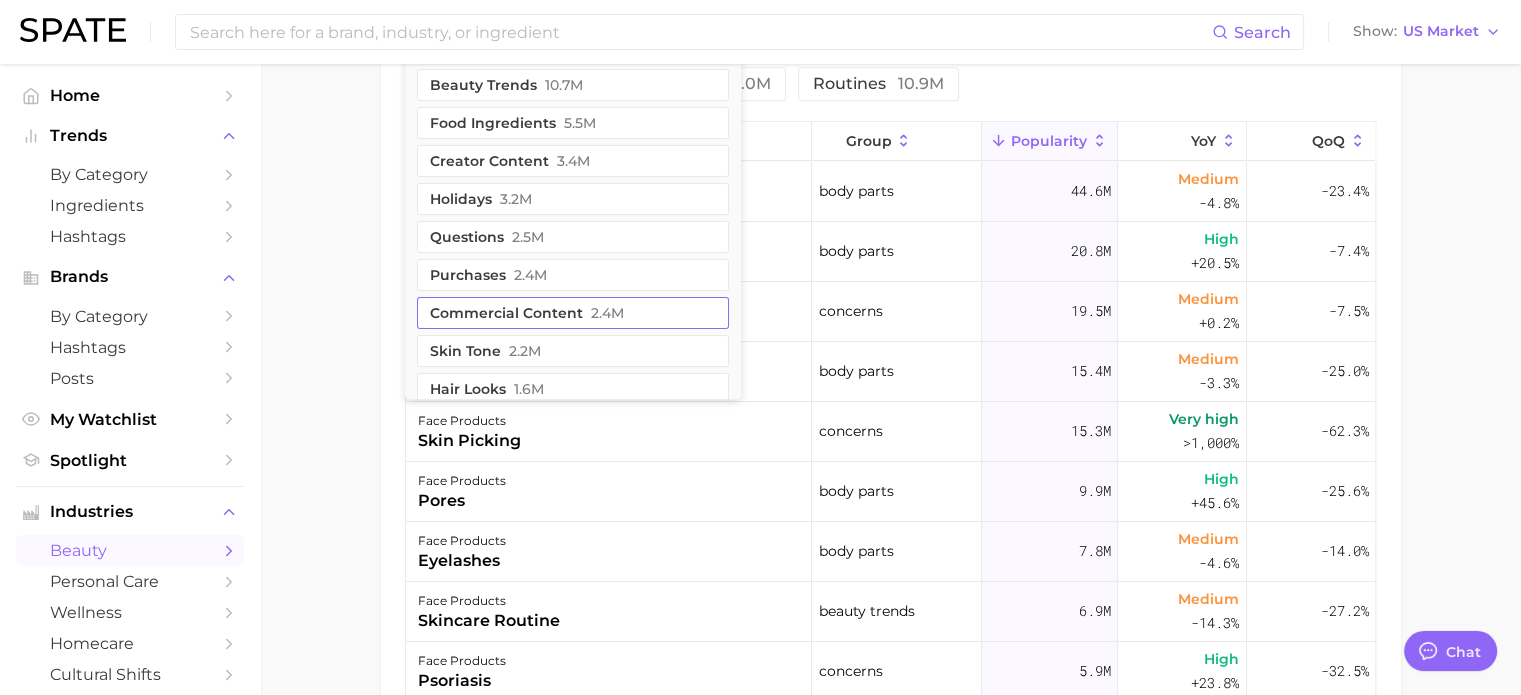 scroll, scrollTop: 1000, scrollLeft: 0, axis: vertical 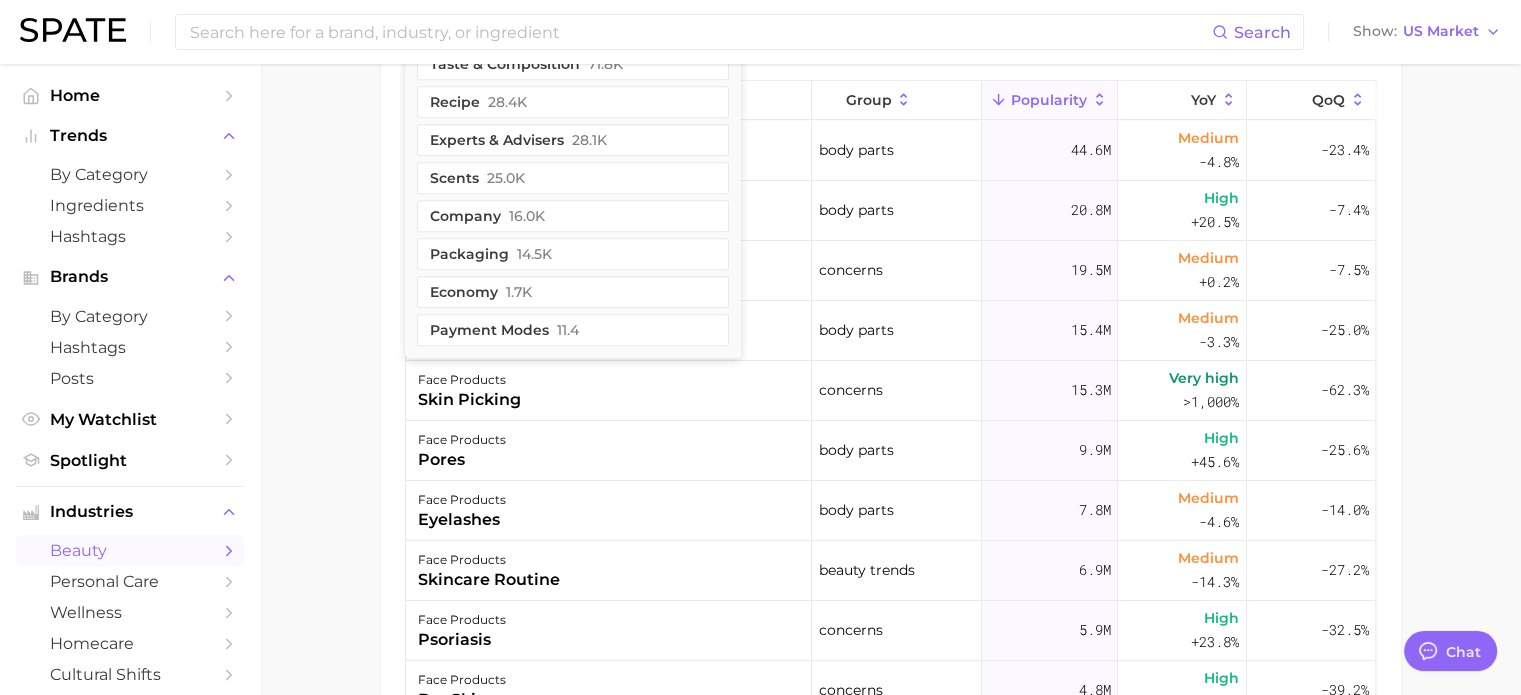 click on "1. skincare 2. face products 3. Subcategory Overview Google TikTok Instagram Beta face products Popularity 1.5b YoY +10.0% cluster sustained riser Face products ranks #2 within the skincare category. This subcategory is growing at a higher rate compared to the other subcategories. Top Subcategories for face products by Popularity high to low Export Data skincare routines 270.1m Popularity -0.1% YoY acne products 167.6m Popularity +1.1% YoY types of skincare 159.4m Popularity +47.9% YoY moisturizer products 143.4m Popularity +19.9% YoY face mask products 123.1m Popularity +27.3% YoY cleansing products 108.3m Popularity +16.5% YoY lip care 88.5m Popularity +6.3% YoY face serum products 74.3m Popularity -6.1% YoY Show more subcategories related categories brands Prediction Related Categories 10600 total What are consumers viewing alongside face products ? Export Data Filters beauty trends 10.7m food ingredients 5.5m creator content 3.4m holidays 3.2m" at bounding box center (890, -39) 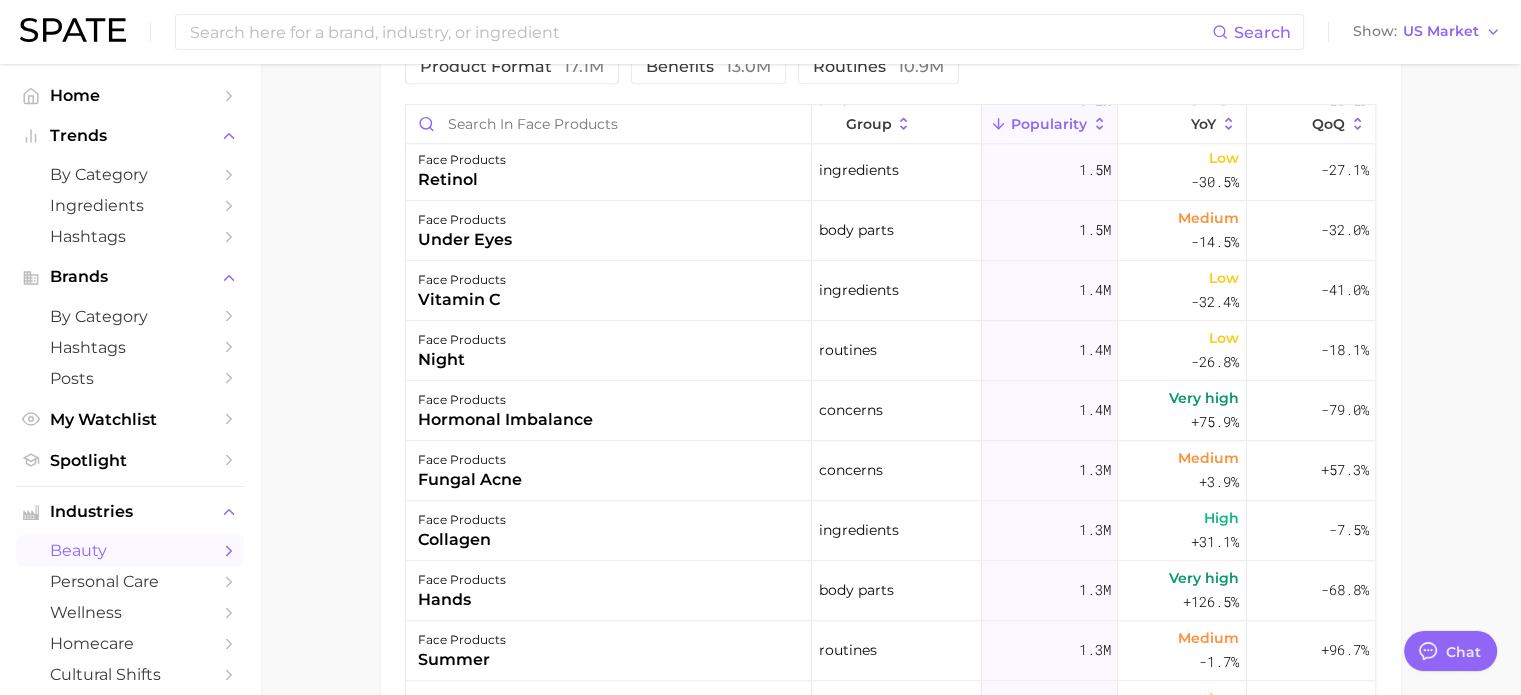 scroll, scrollTop: 1900, scrollLeft: 0, axis: vertical 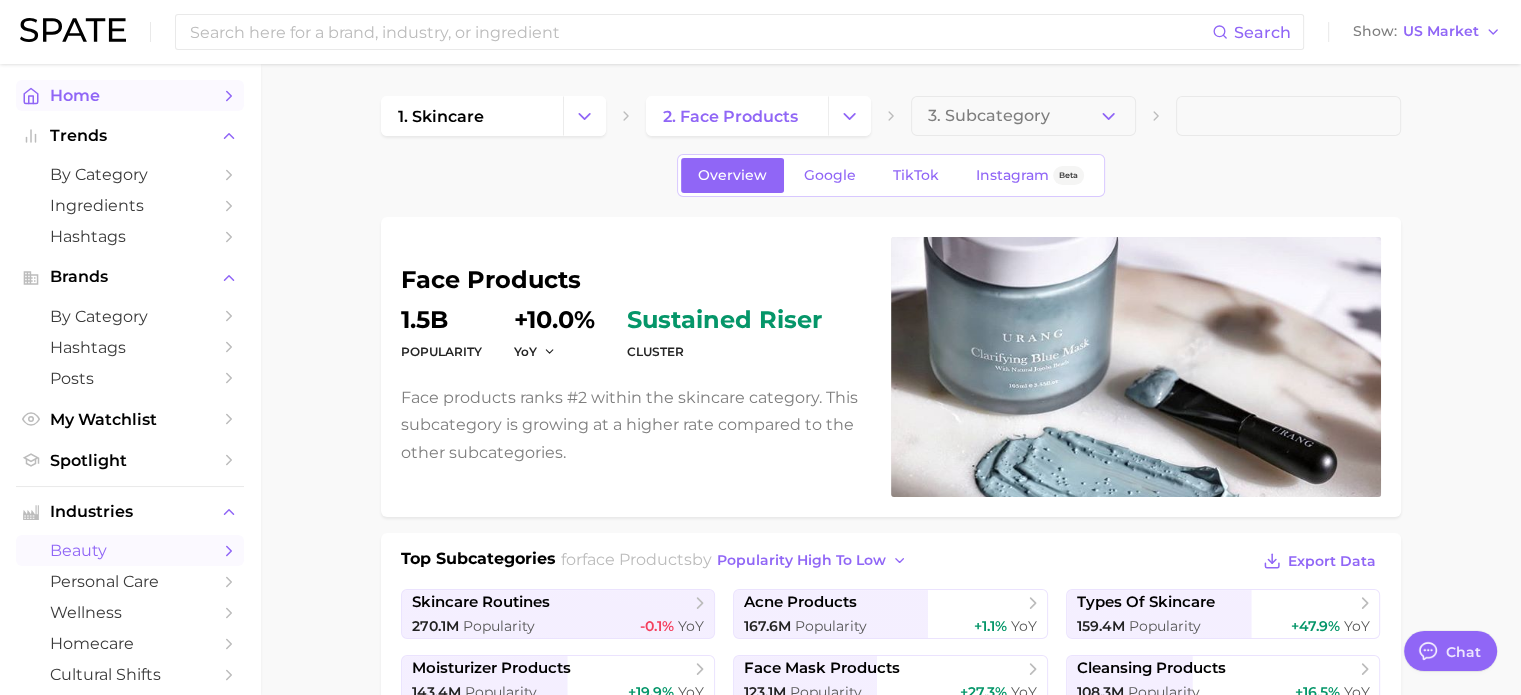 click on "Home" at bounding box center (130, 95) 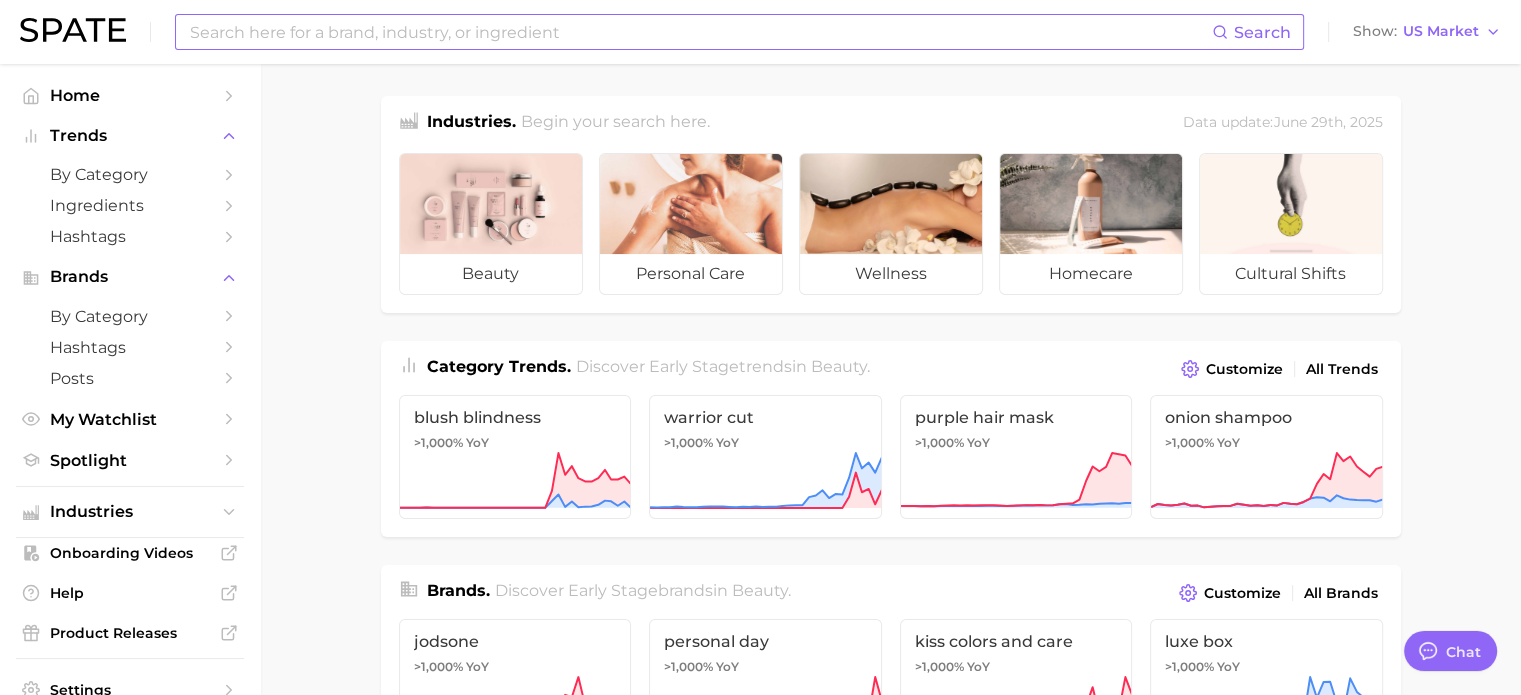 click at bounding box center (700, 32) 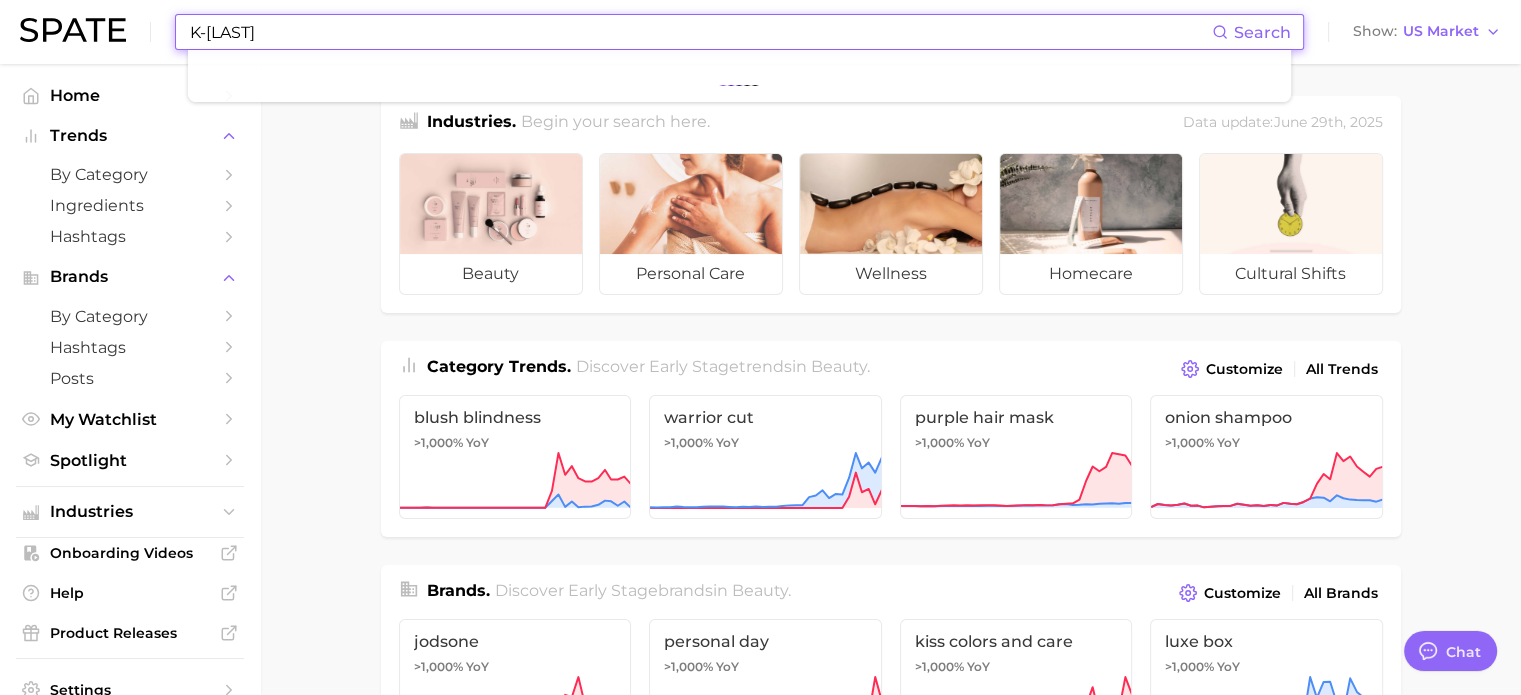type on "K-[LAST]" 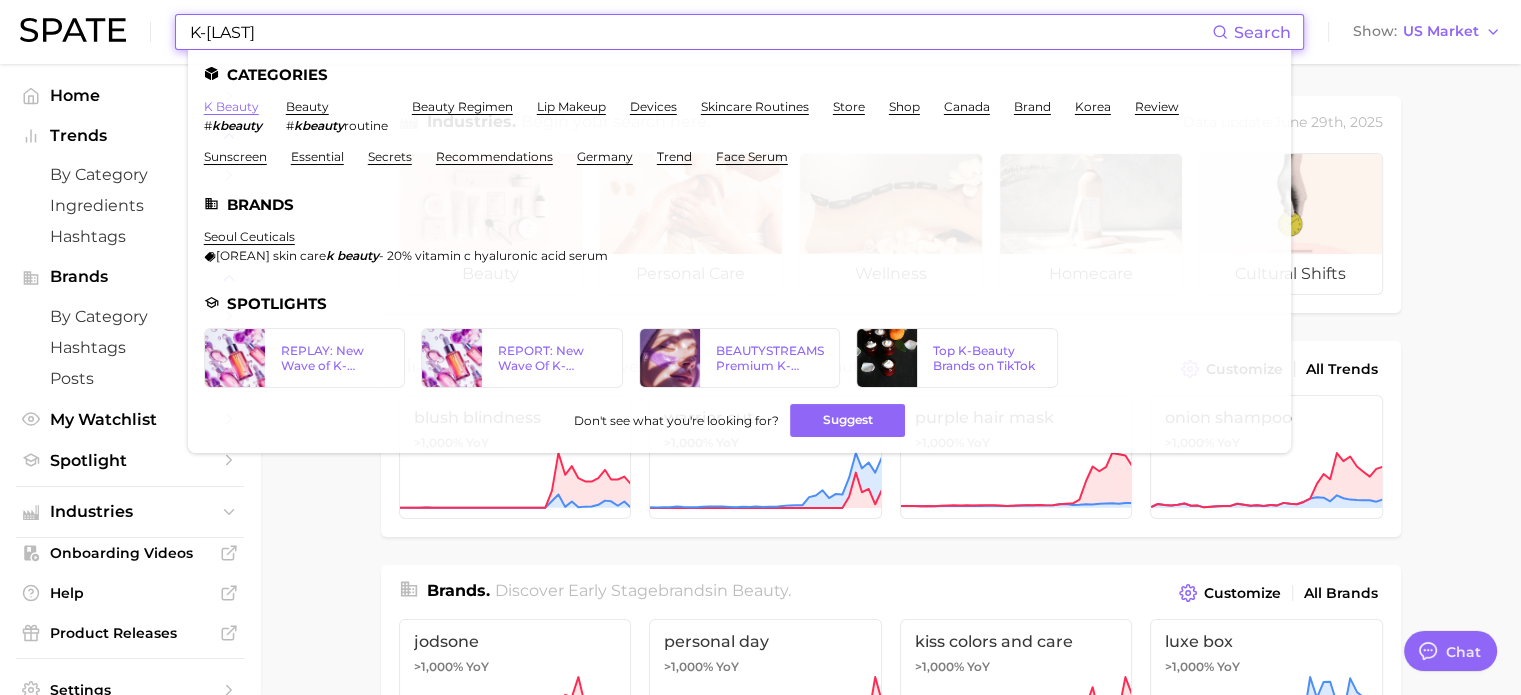 click on "k beauty" at bounding box center (231, 106) 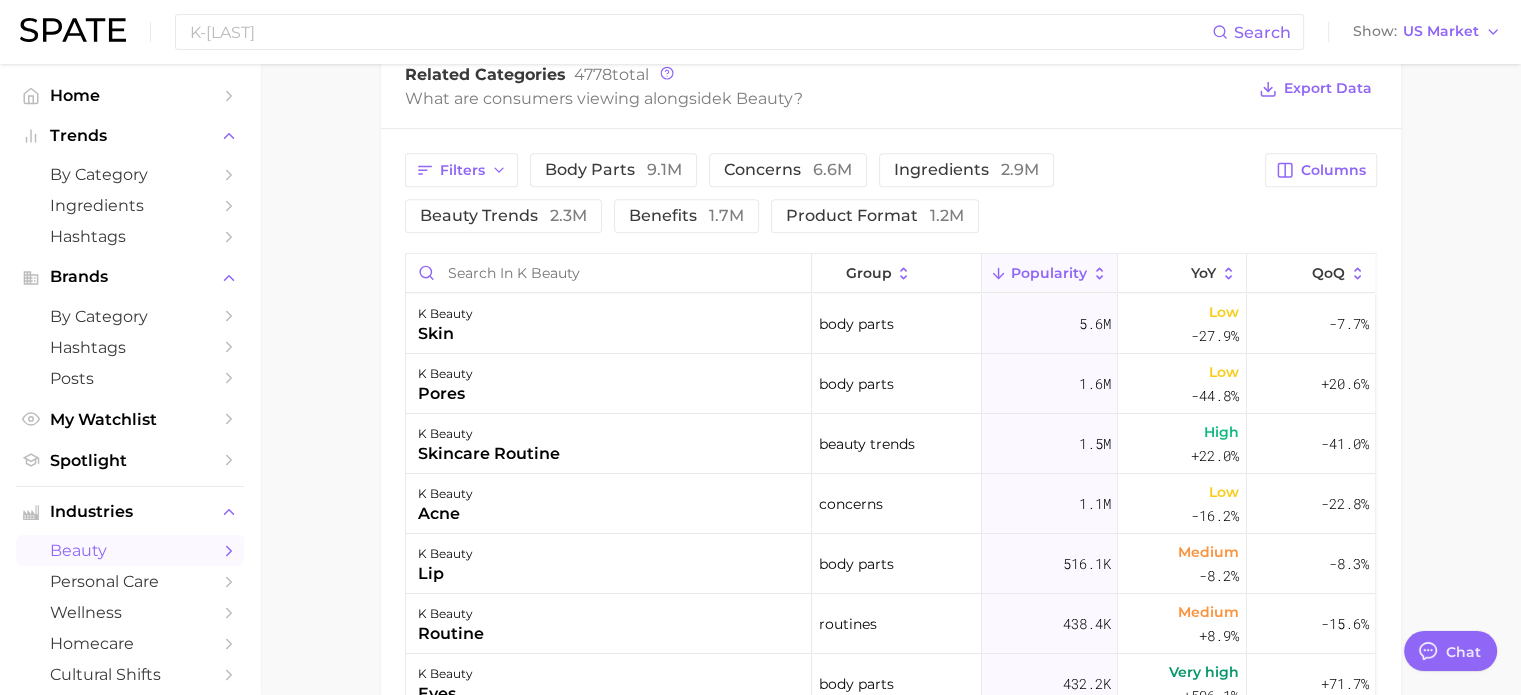scroll, scrollTop: 1000, scrollLeft: 0, axis: vertical 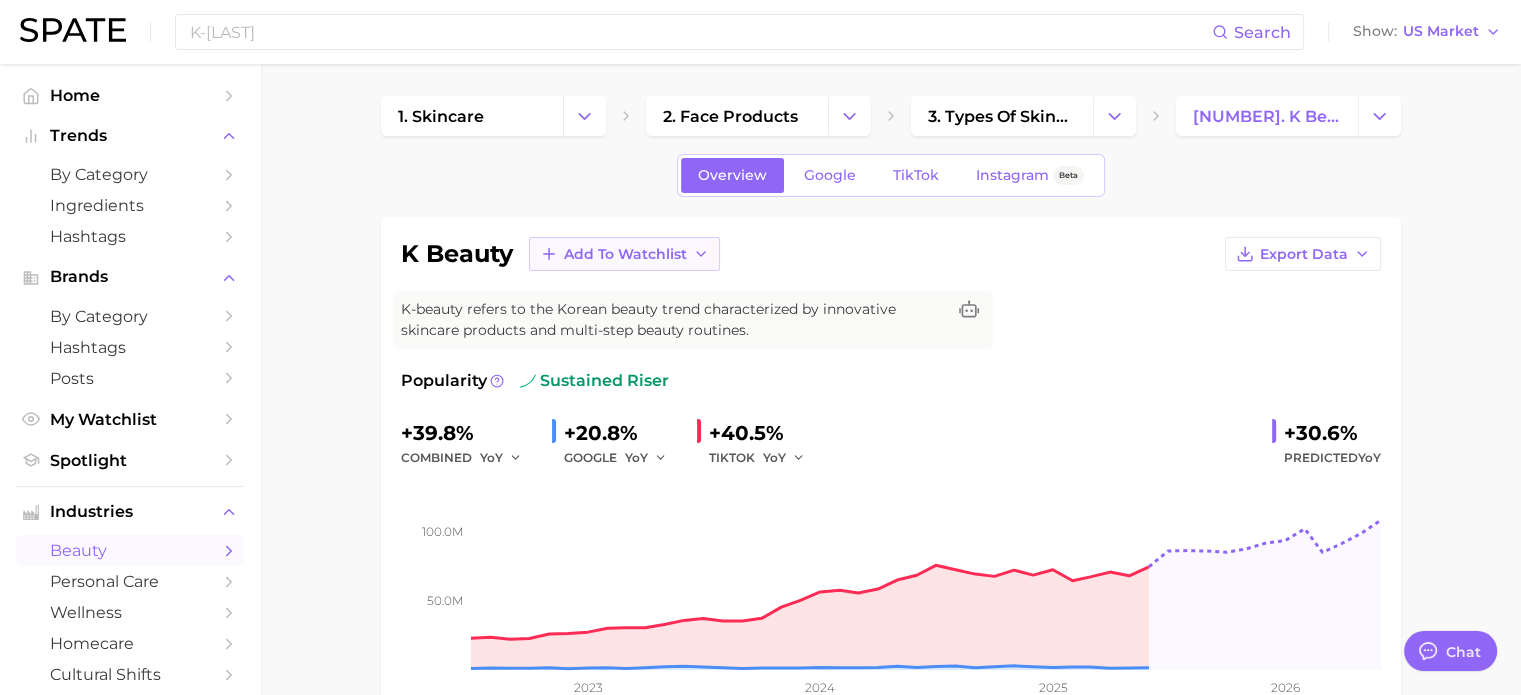 click 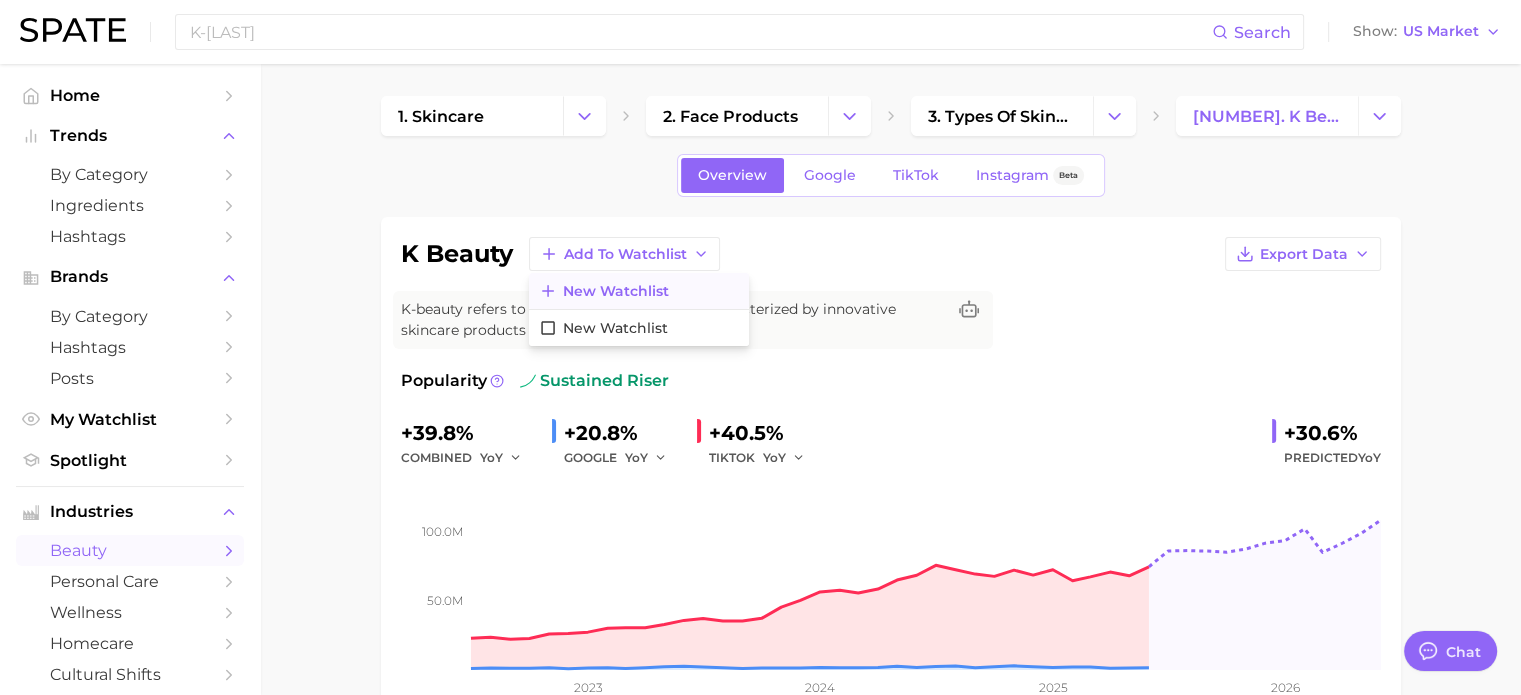 click on "New Watchlist" at bounding box center (616, 291) 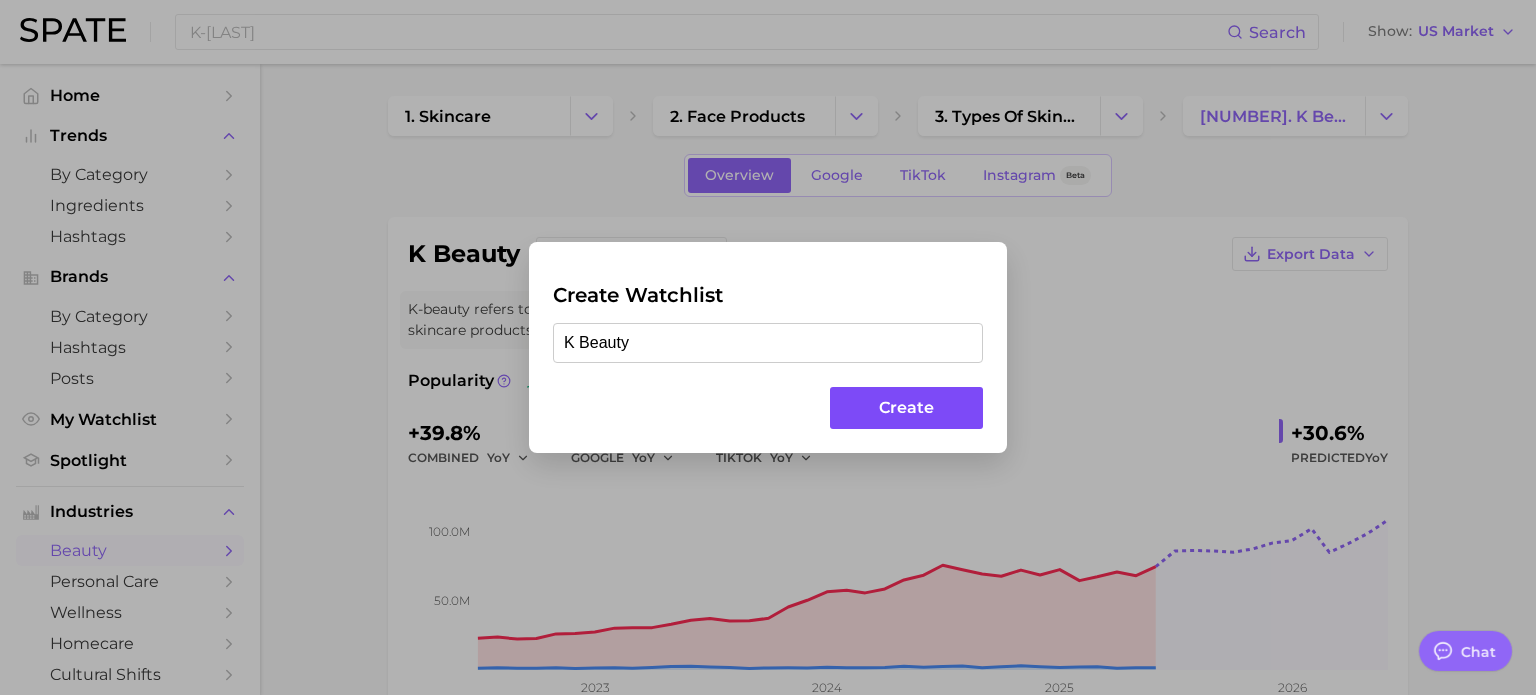 type on "K Beauty" 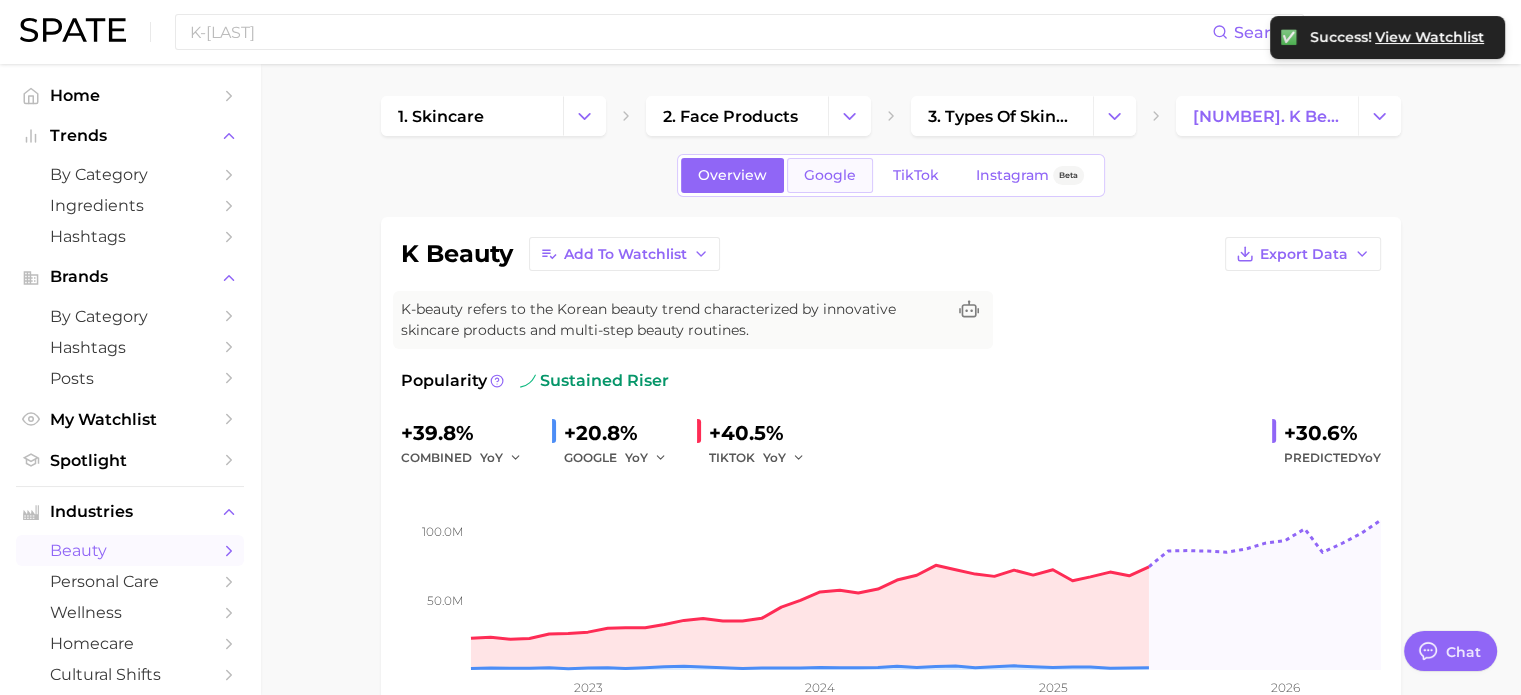 click on "Google" at bounding box center [830, 175] 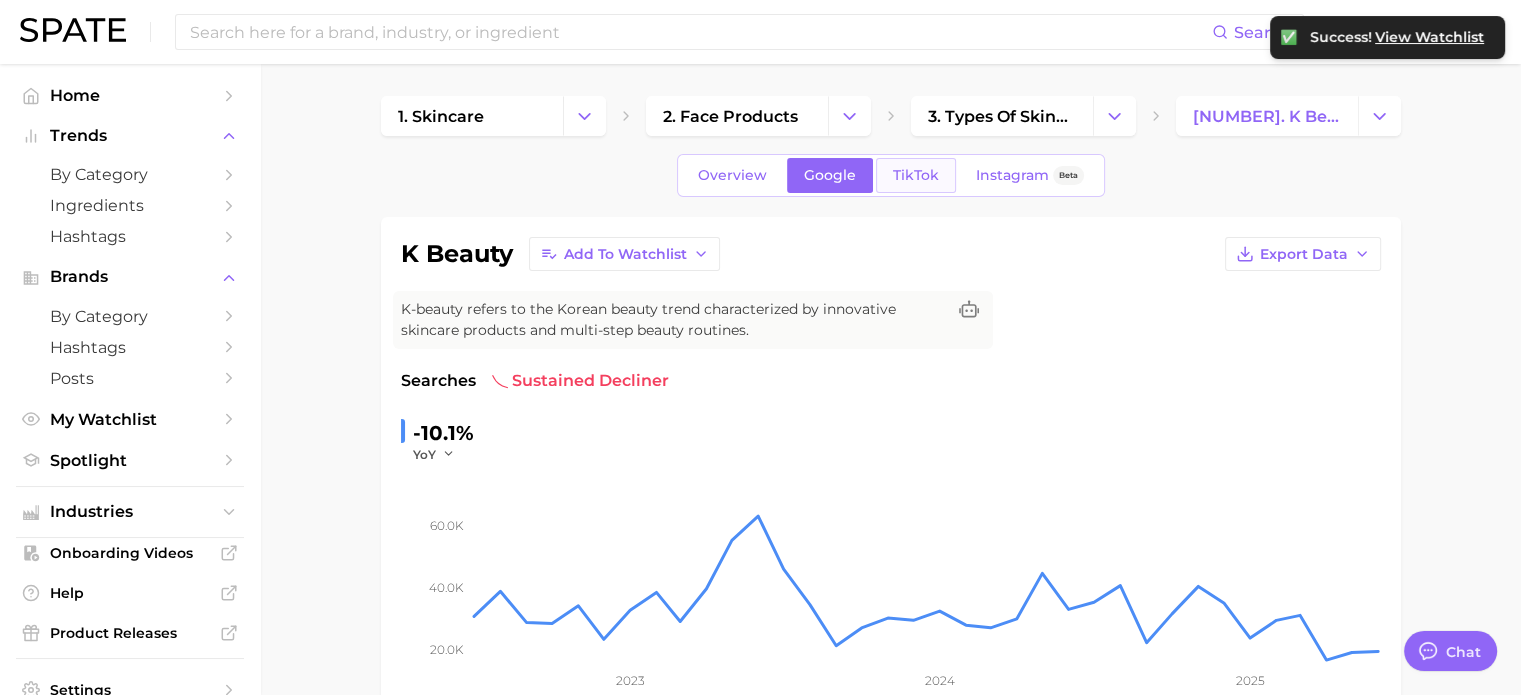 click on "TikTok" at bounding box center [916, 175] 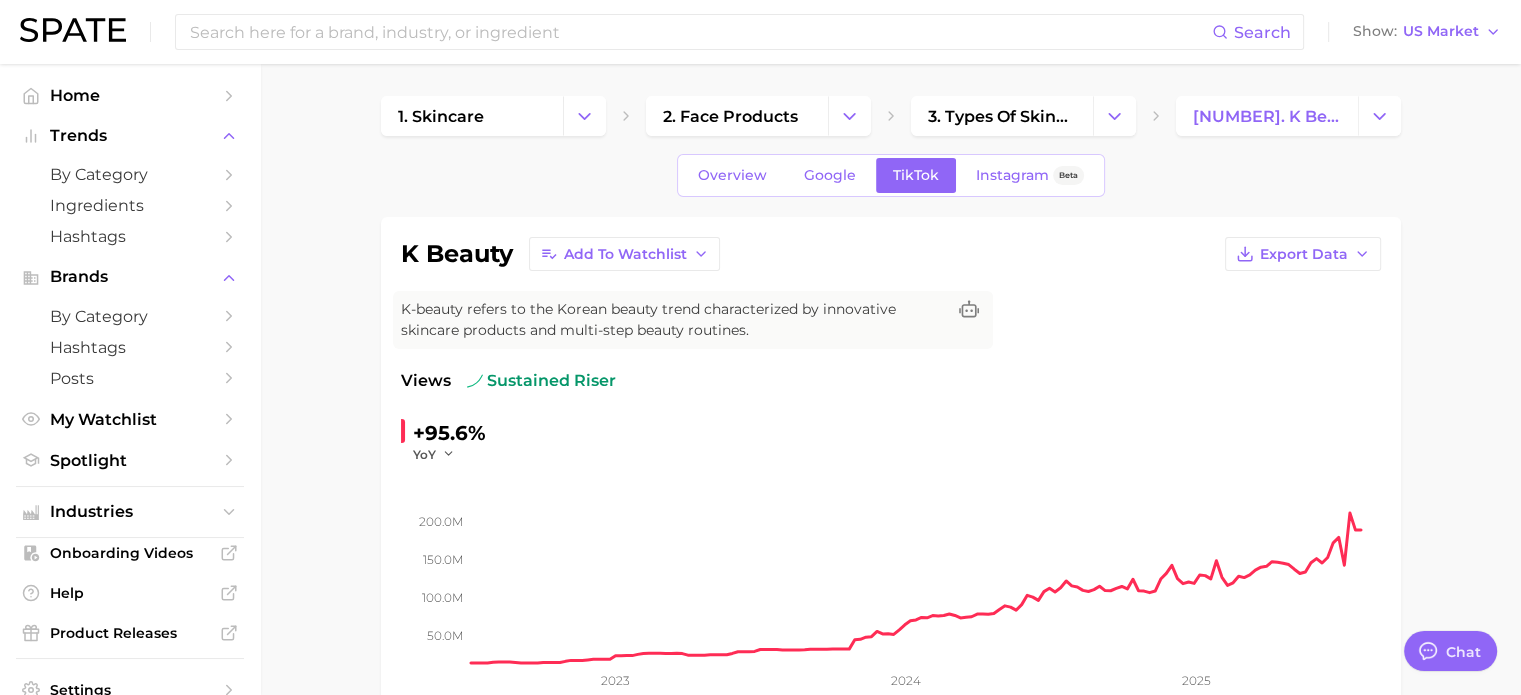 scroll, scrollTop: 0, scrollLeft: 0, axis: both 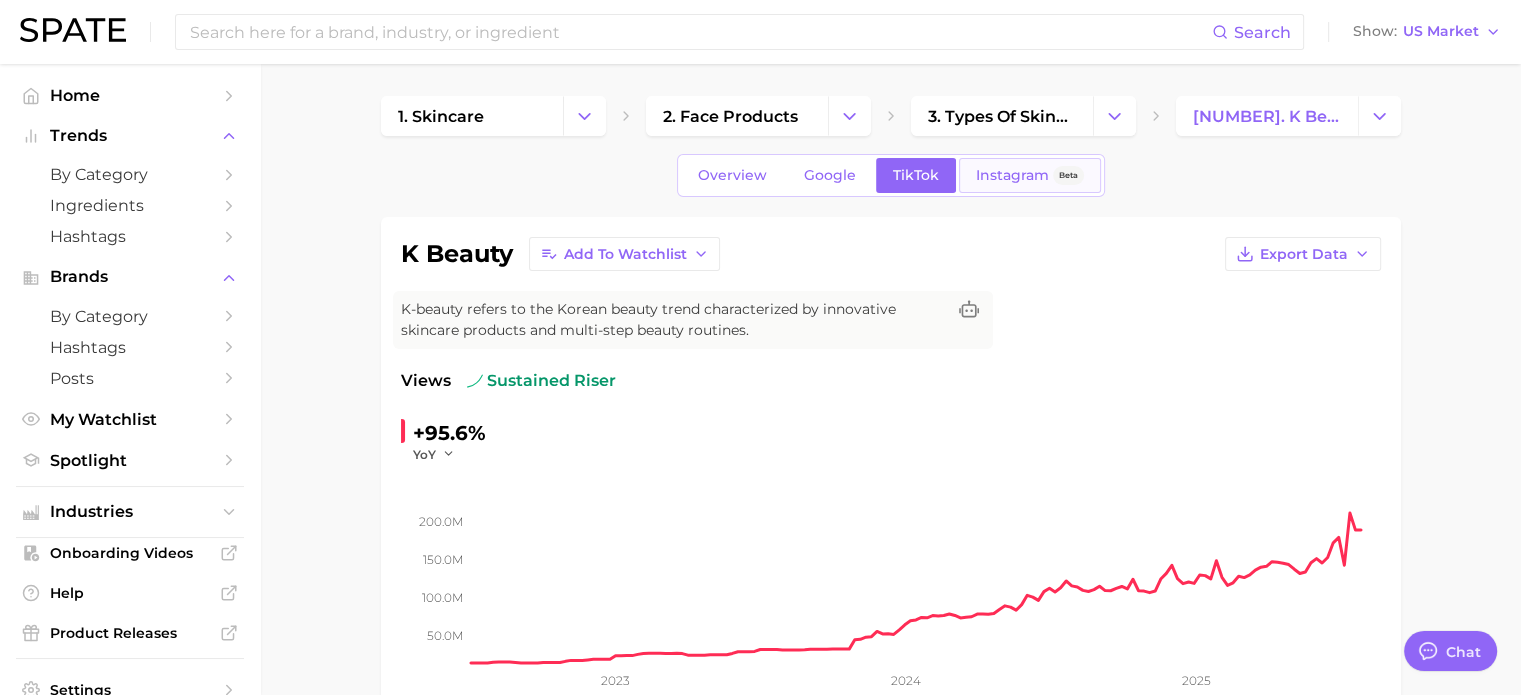 click on "Instagram Beta" at bounding box center [1030, 175] 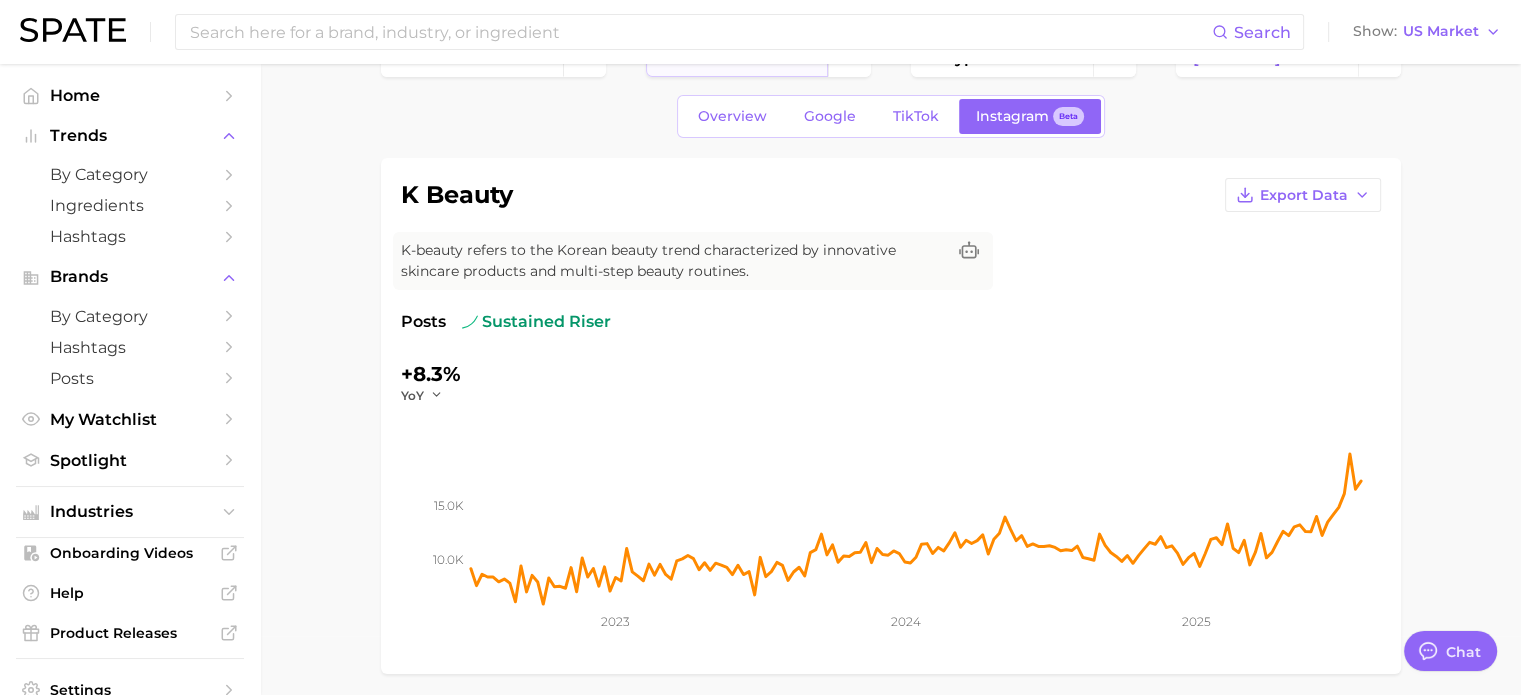 scroll, scrollTop: 0, scrollLeft: 0, axis: both 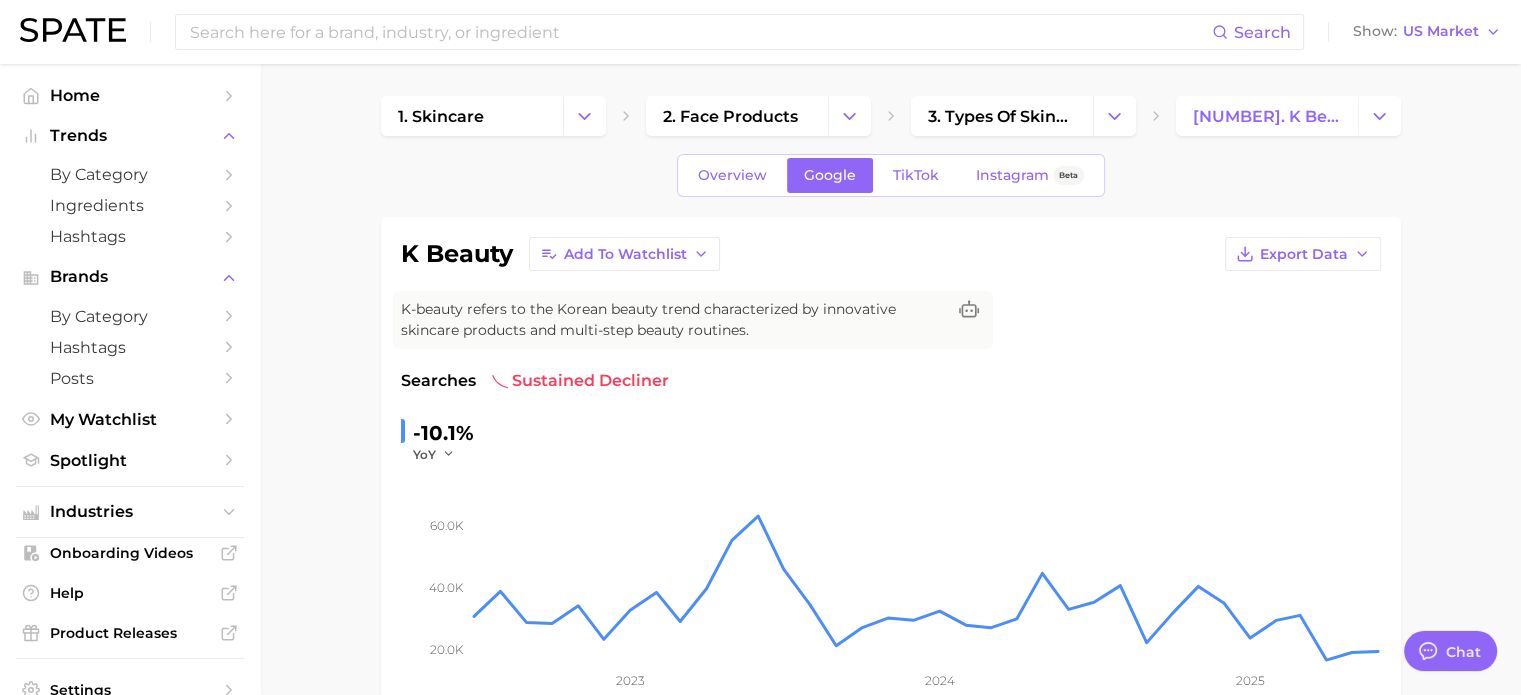 type on "K-[LAST]" 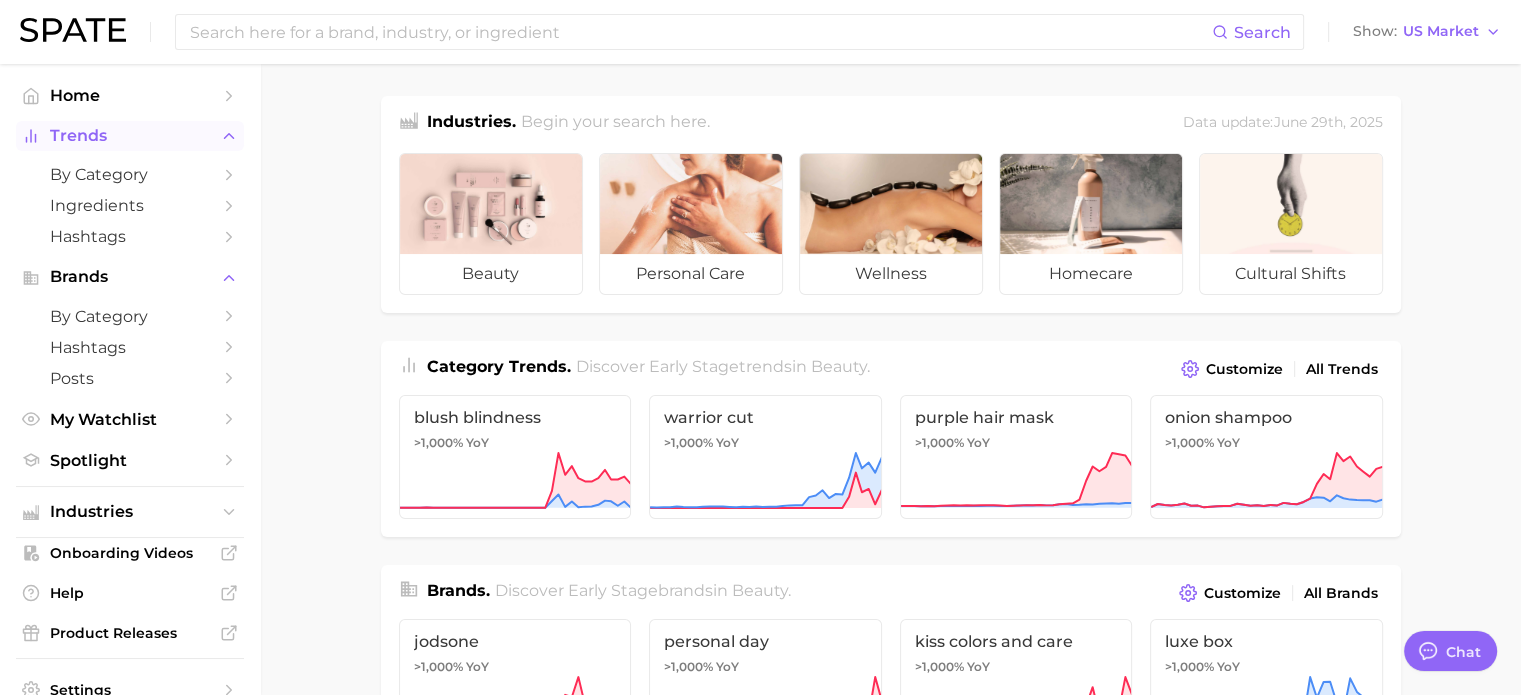 click on "Trends" at bounding box center [130, 136] 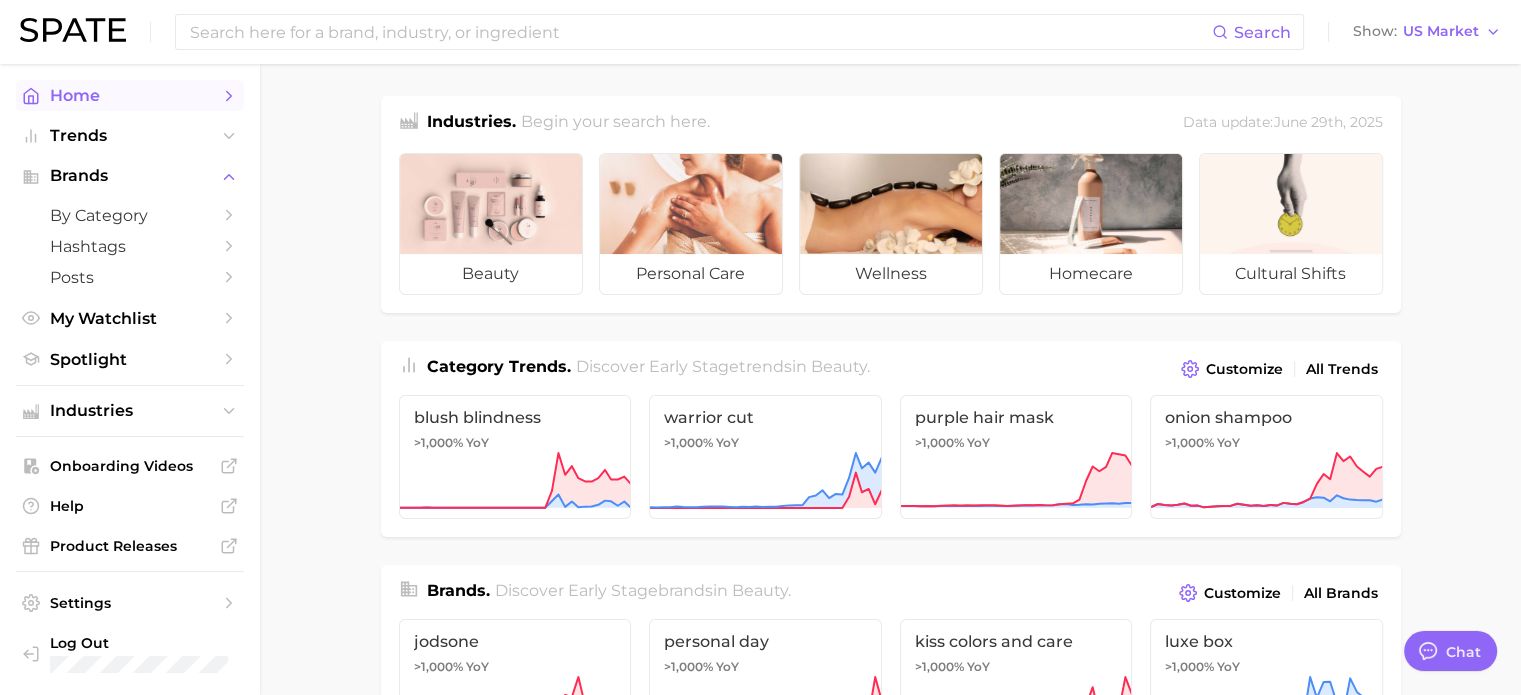 click on "Home" at bounding box center [130, 95] 